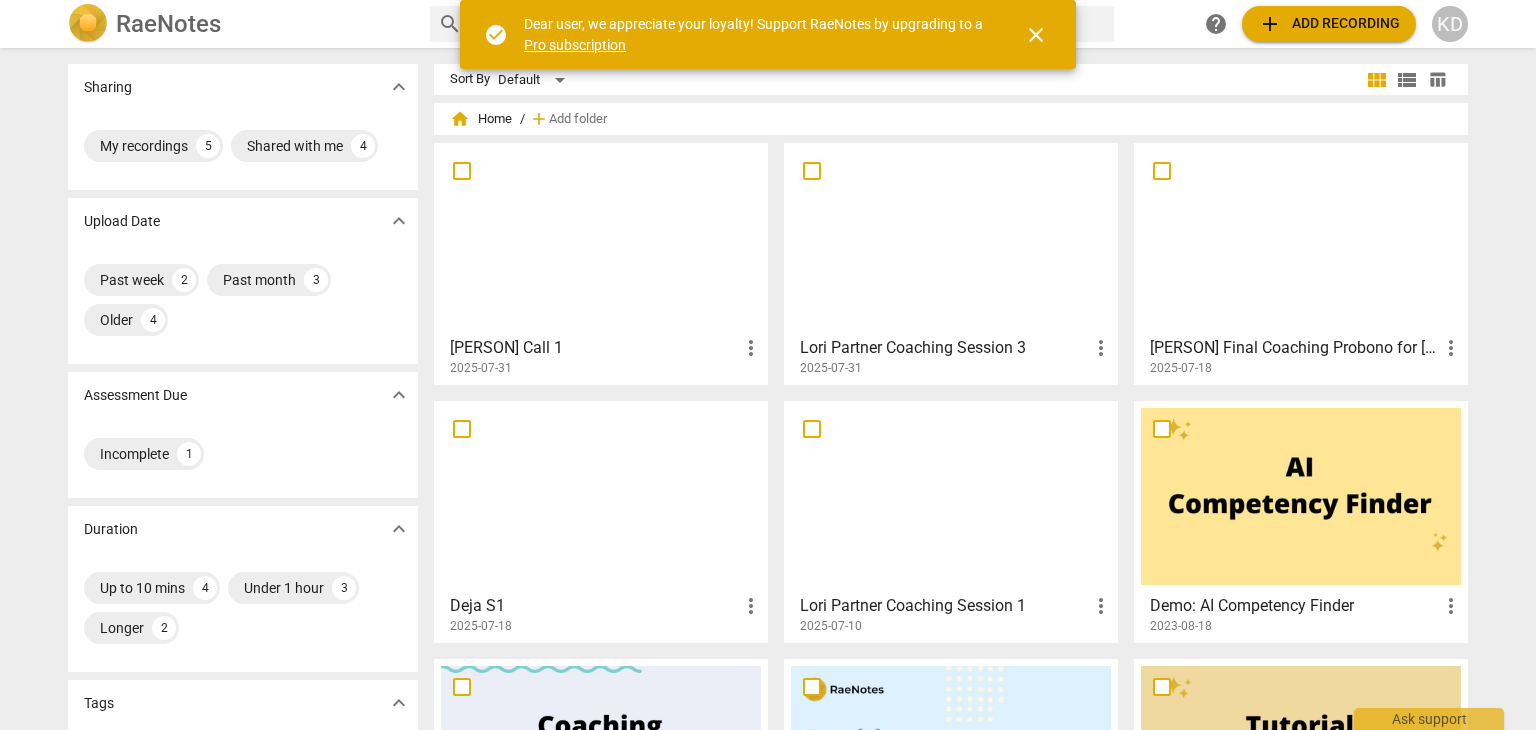 scroll, scrollTop: 0, scrollLeft: 0, axis: both 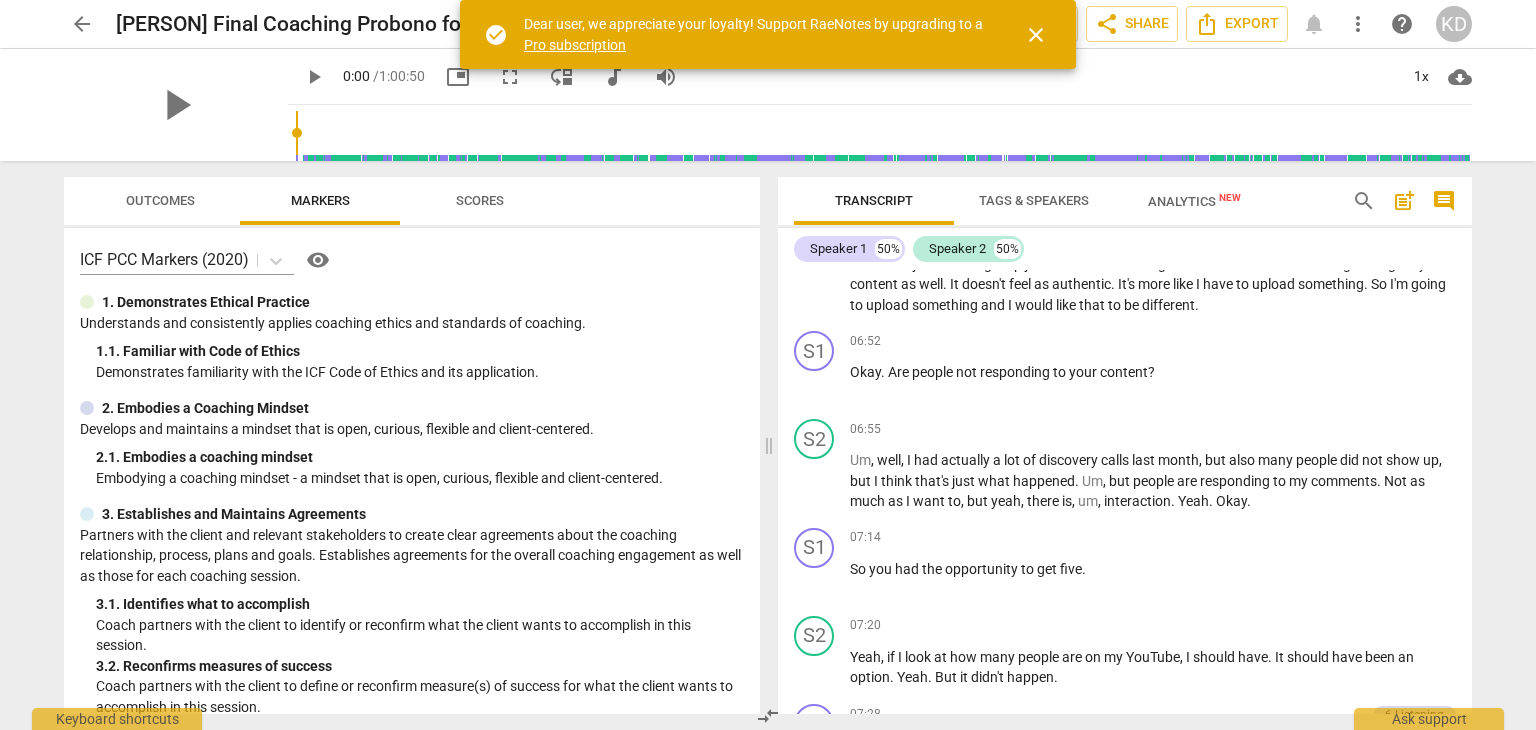 click on "to" at bounding box center [1061, 372] 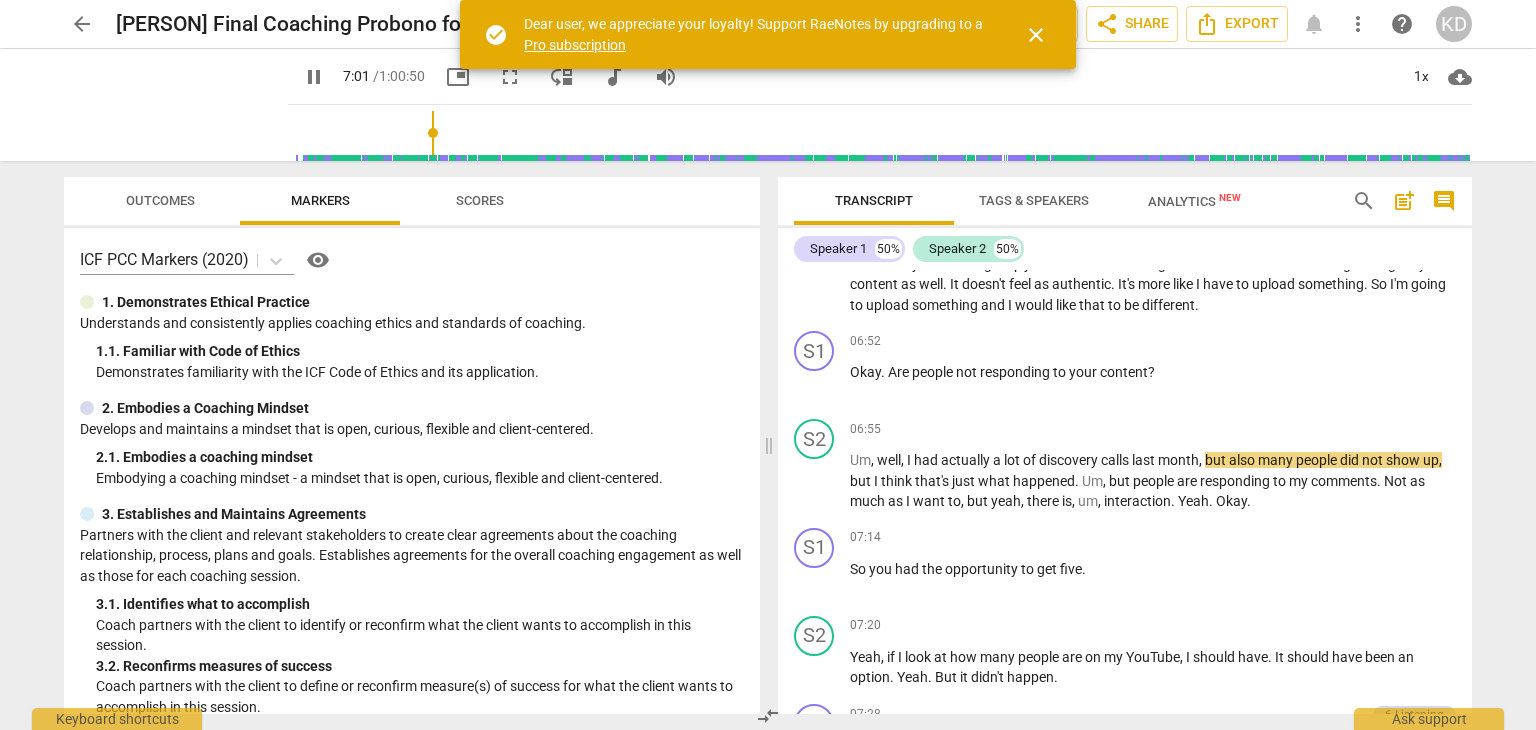 click on "pause" at bounding box center (314, 77) 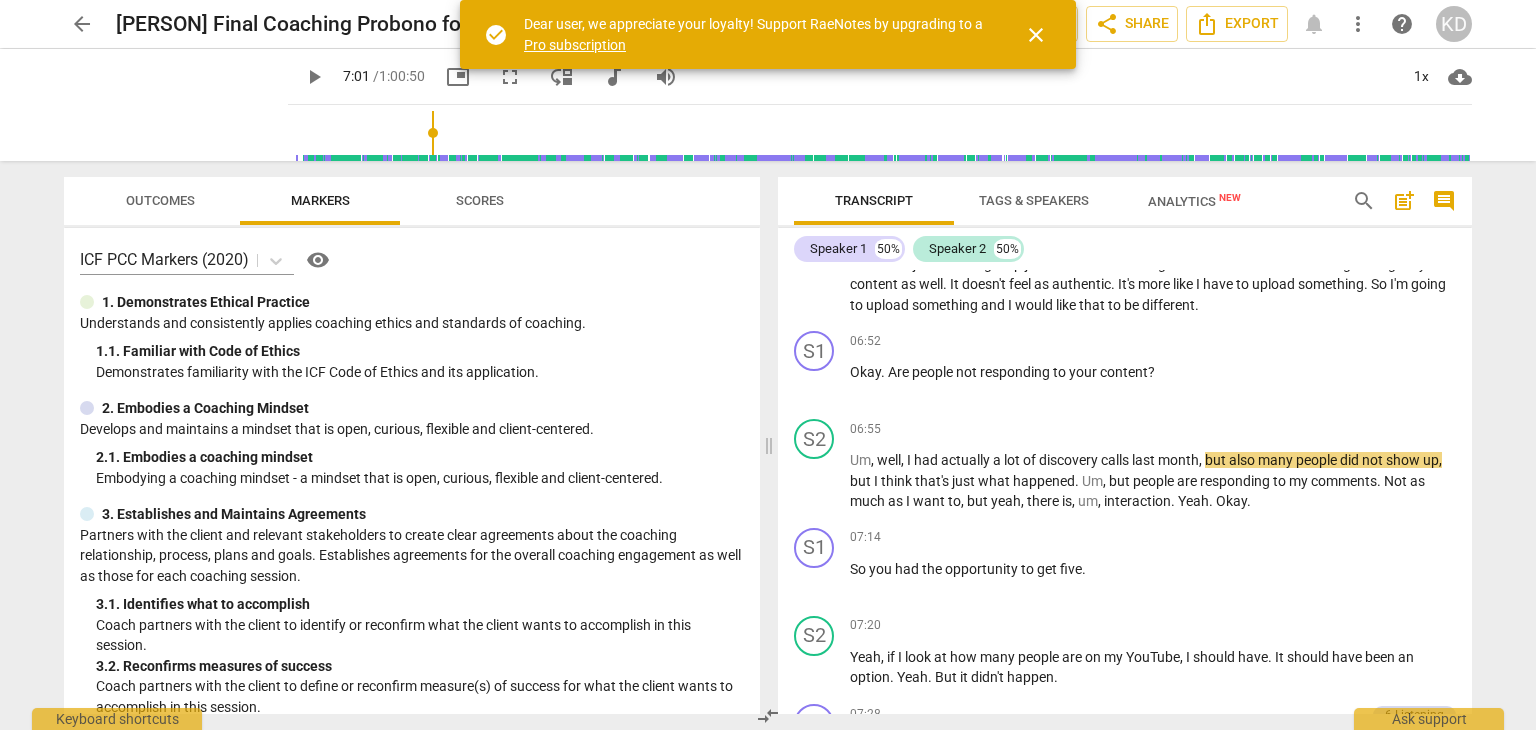 type on "422" 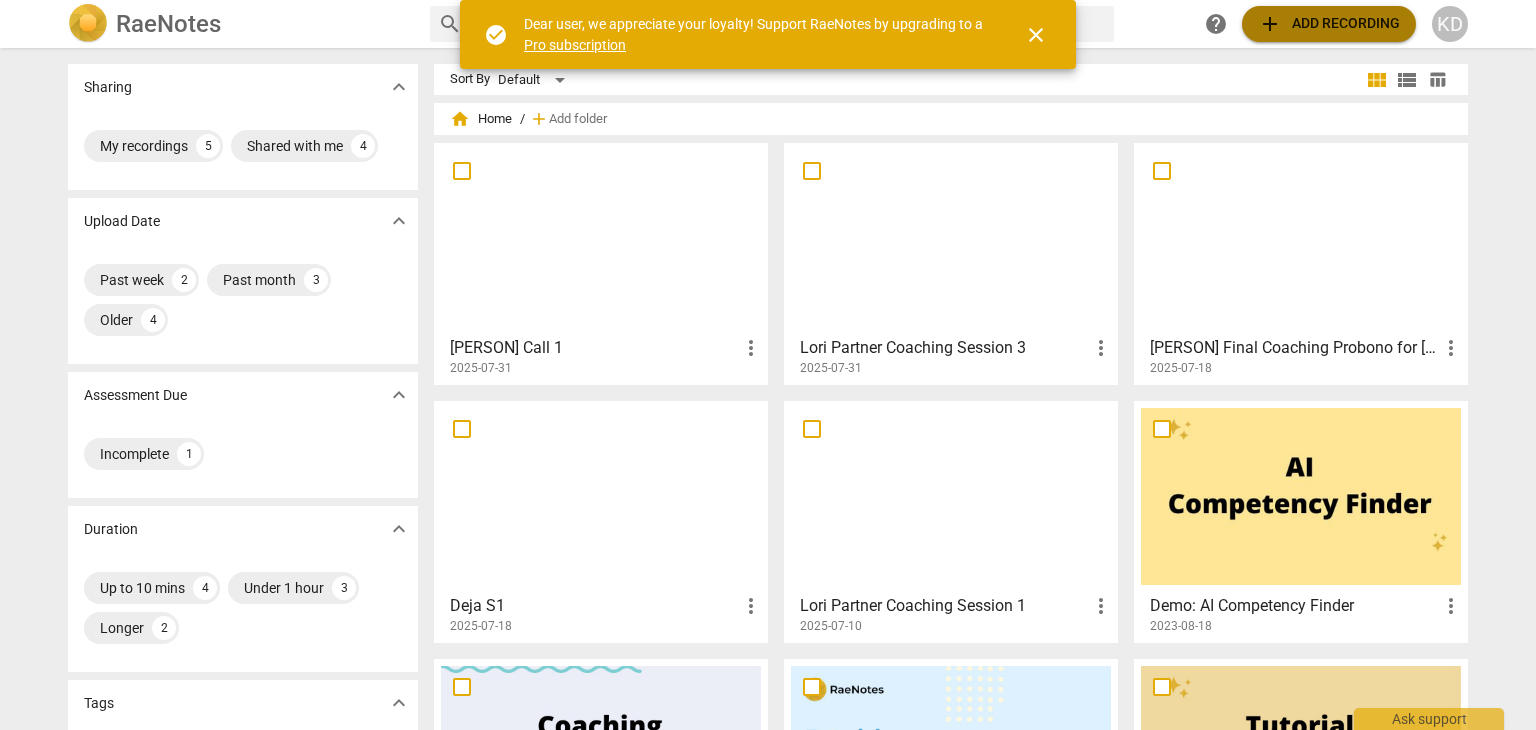 click on "add   Add recording" at bounding box center [1329, 24] 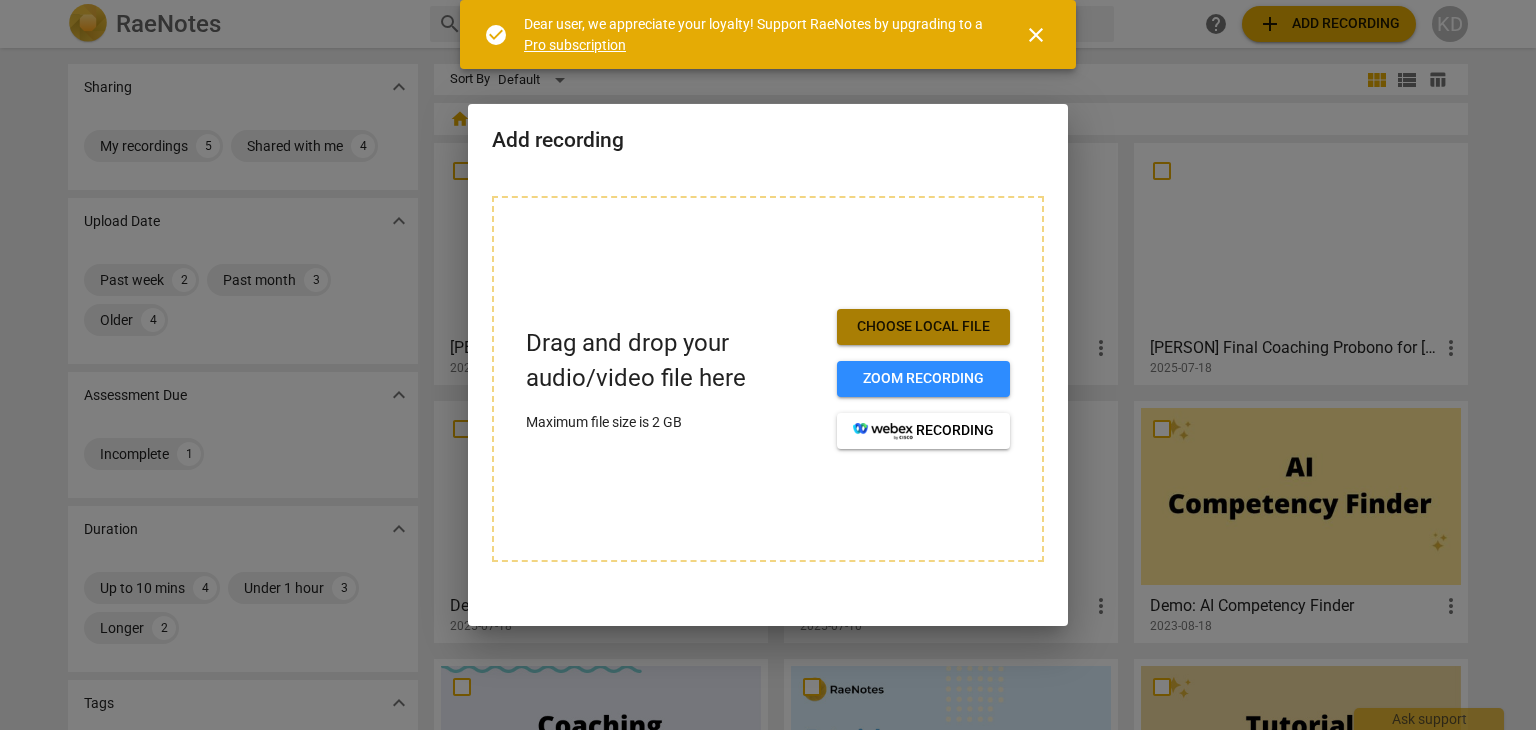click on "Choose local file" at bounding box center (923, 327) 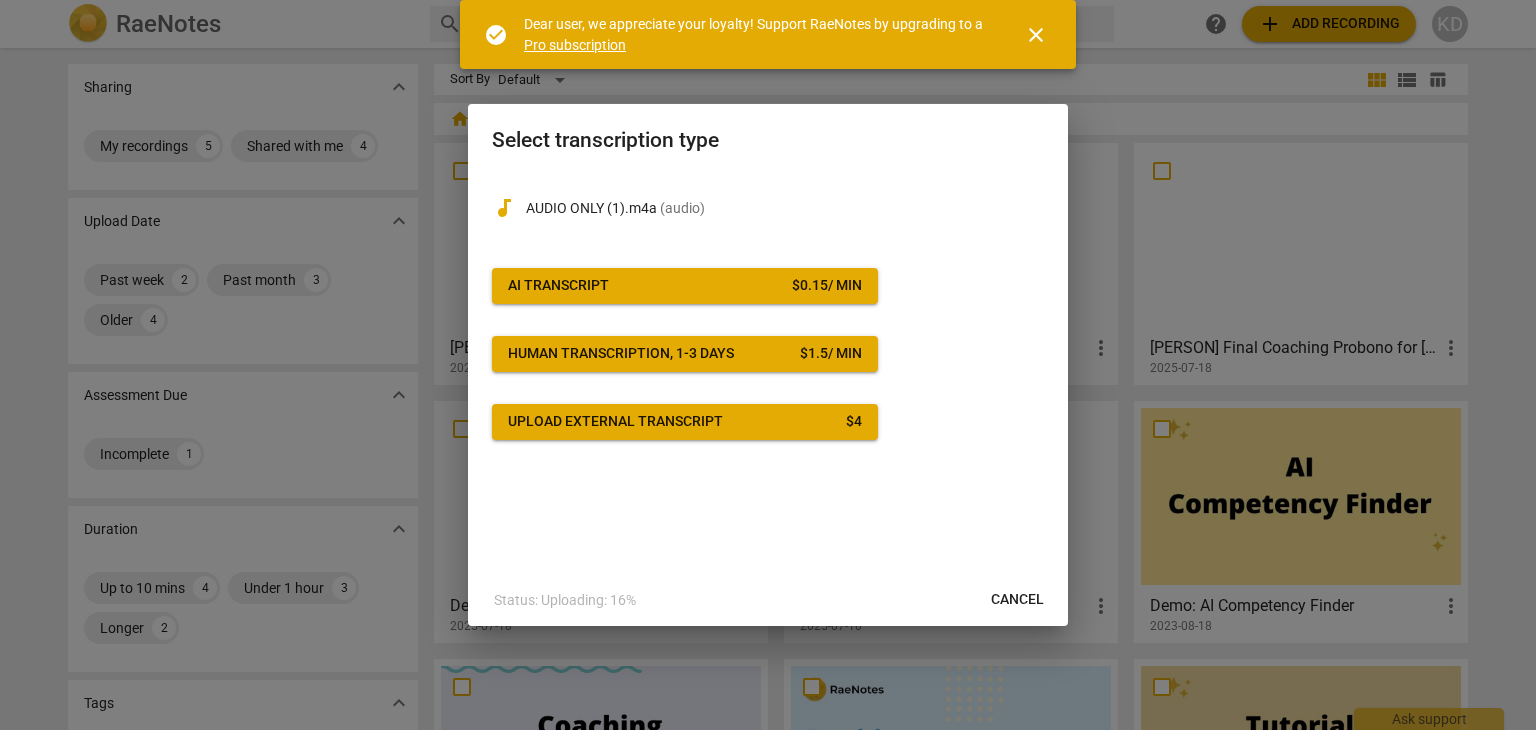click on "audiotrack AUDIO ONLY (1).m4a   ( audio ) AI Transcript $ 0.15  / min Human transcription, 1-3 days $ 1.5  / min Upload external transcript $ 4" at bounding box center [768, 306] 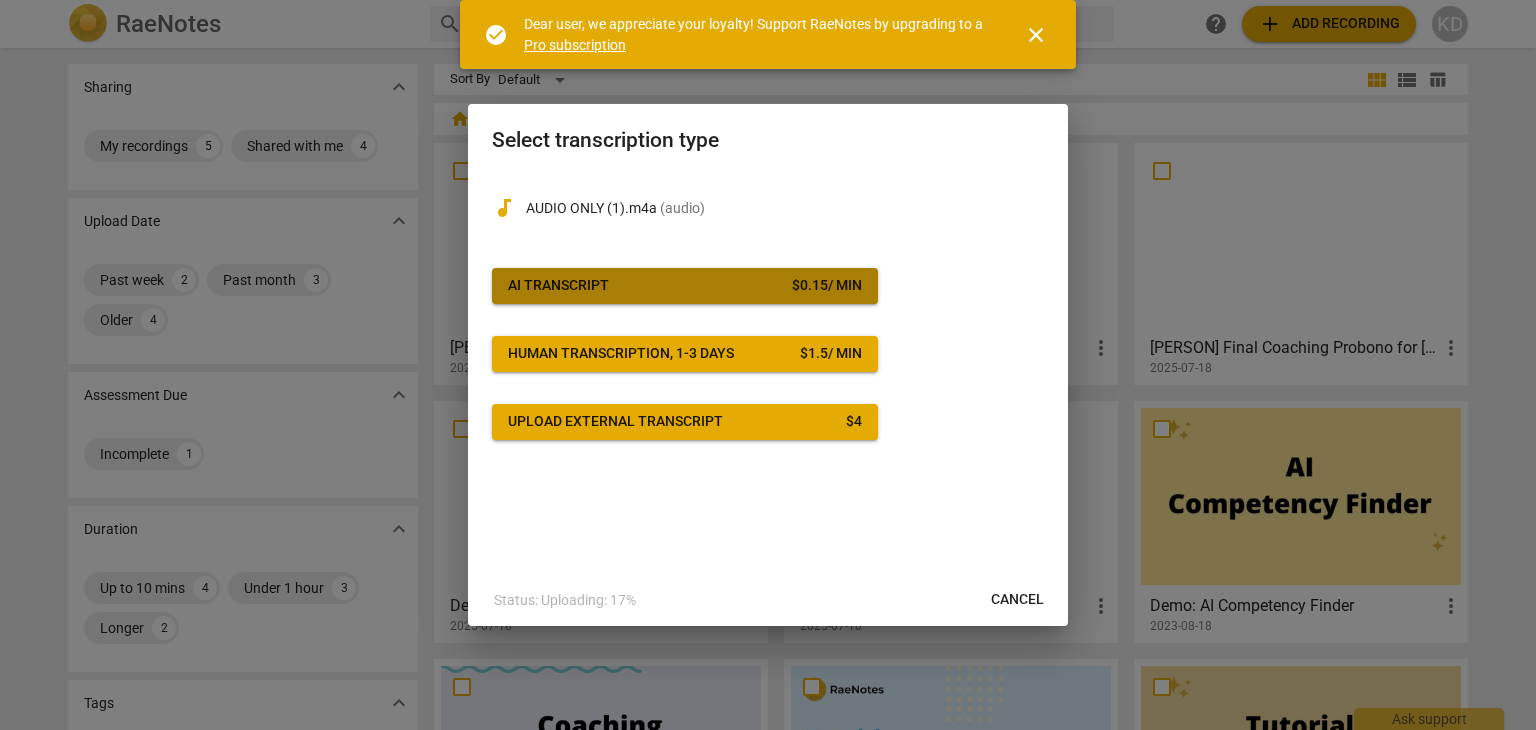 click on "AI Transcript" at bounding box center (558, 286) 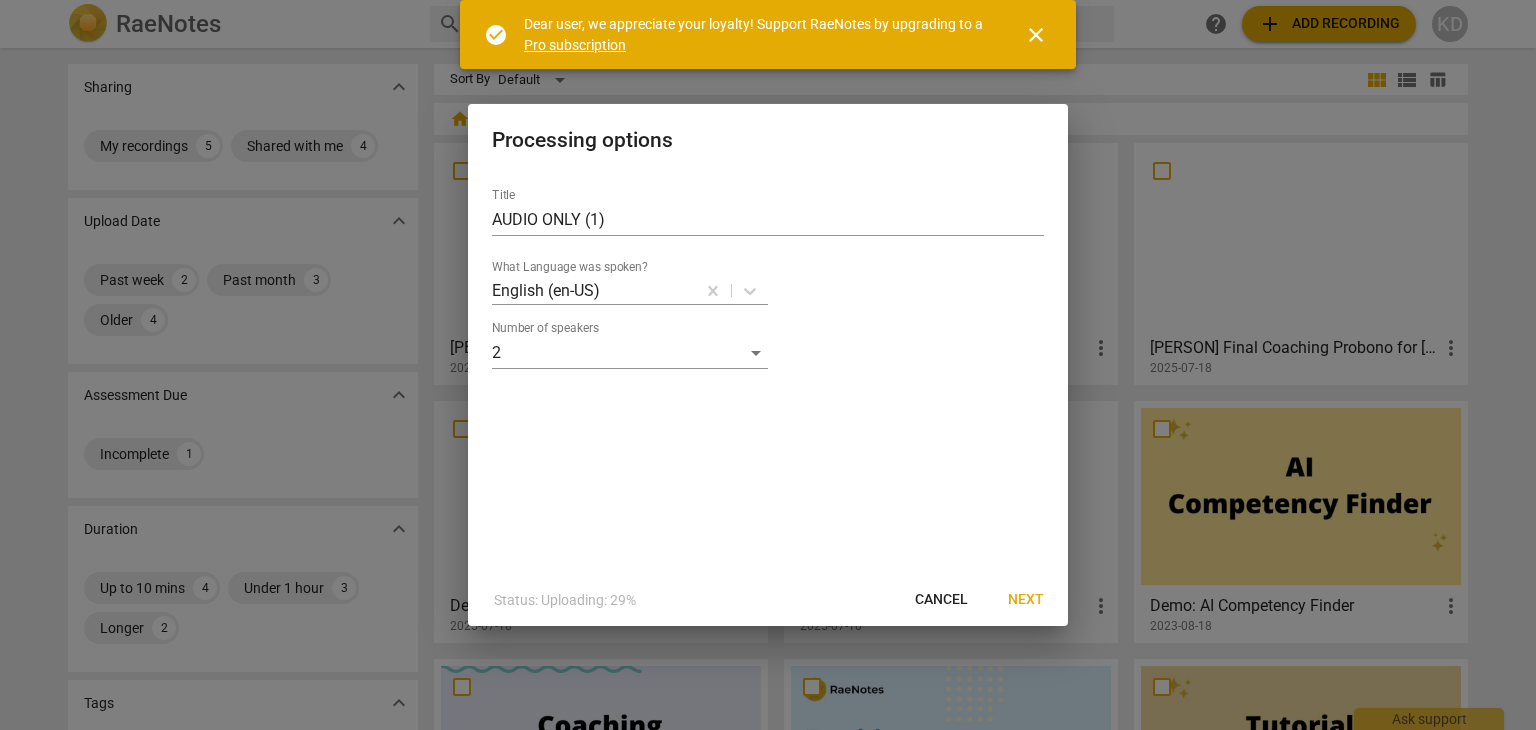 click on "English (en-US)" at bounding box center [546, 290] 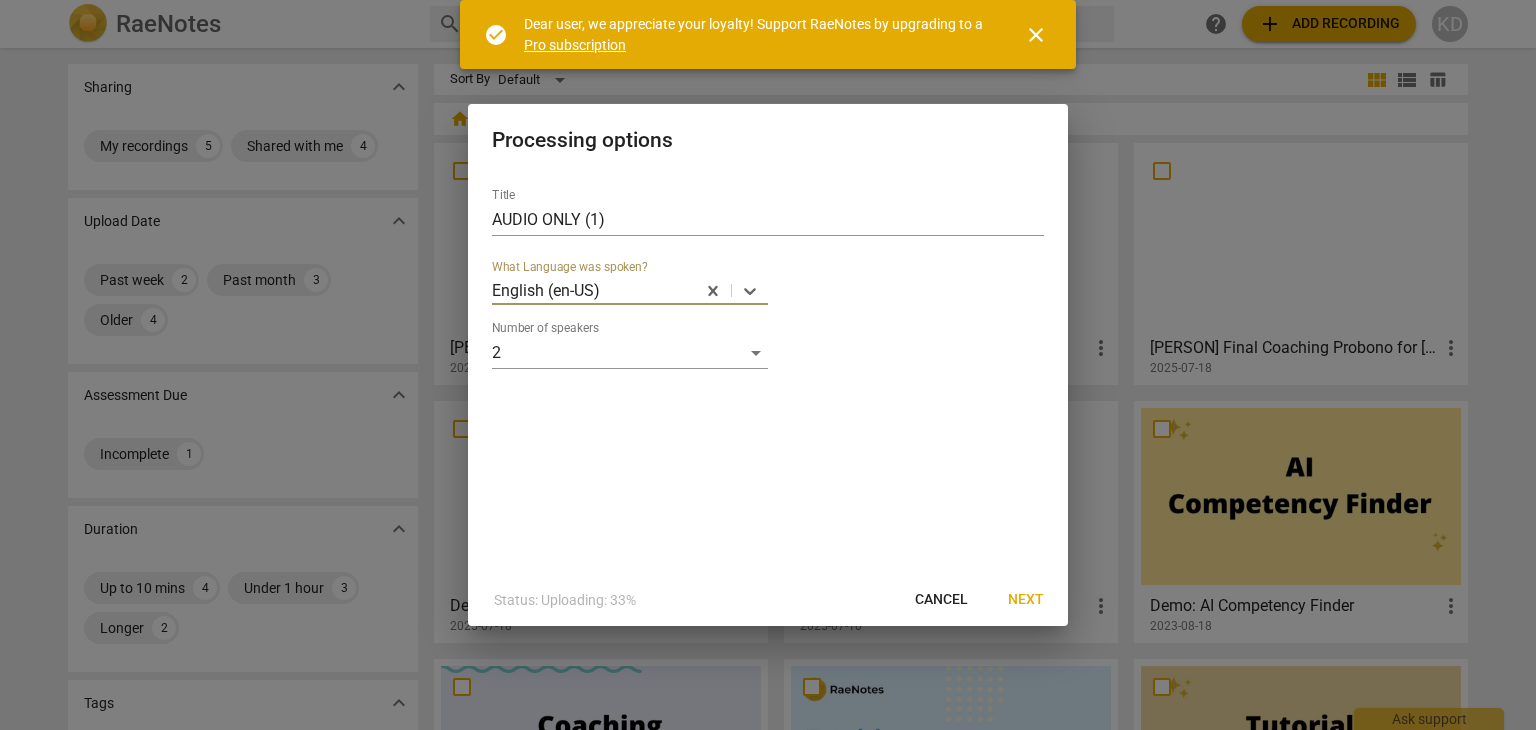click on "English (en-US)" at bounding box center (546, 290) 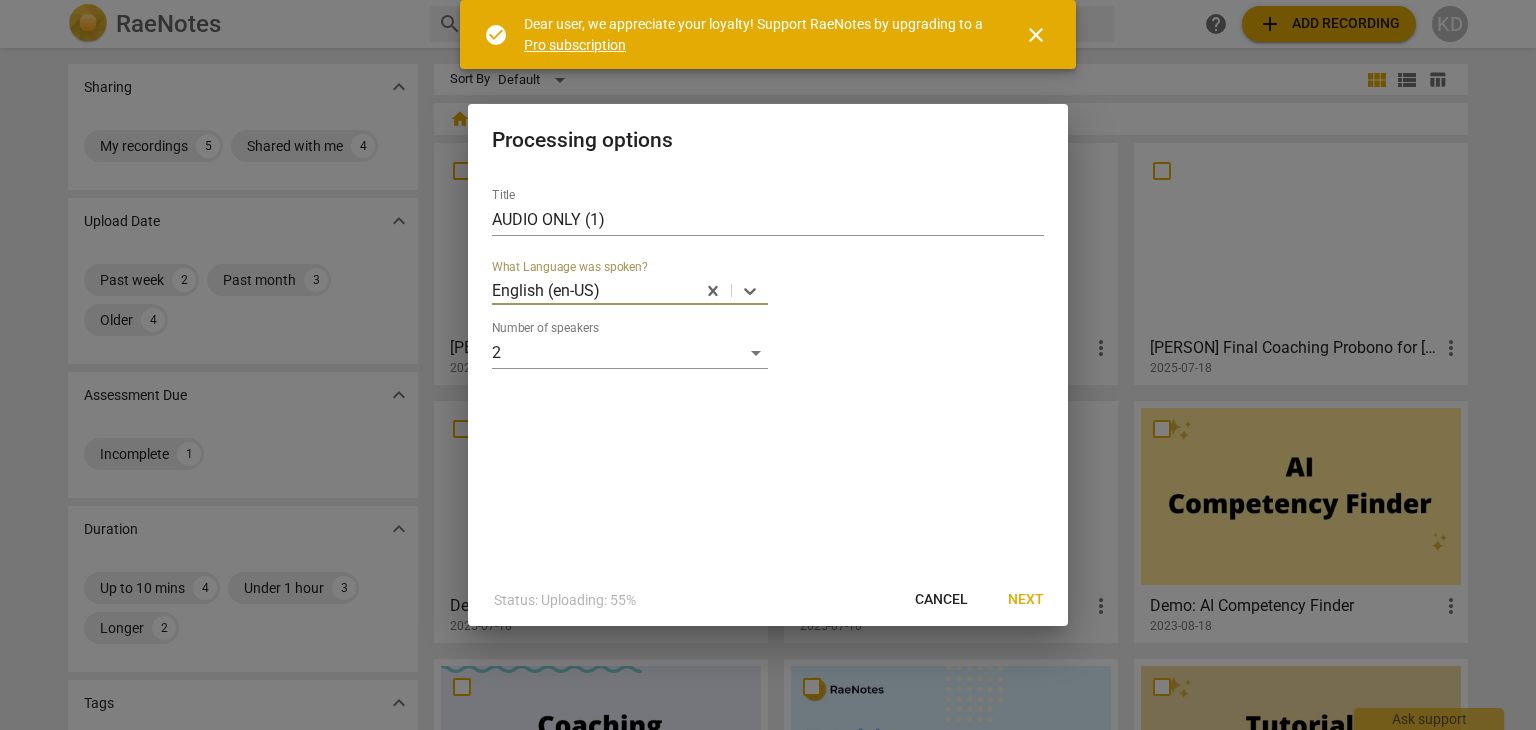 click on "Next" at bounding box center (1026, 600) 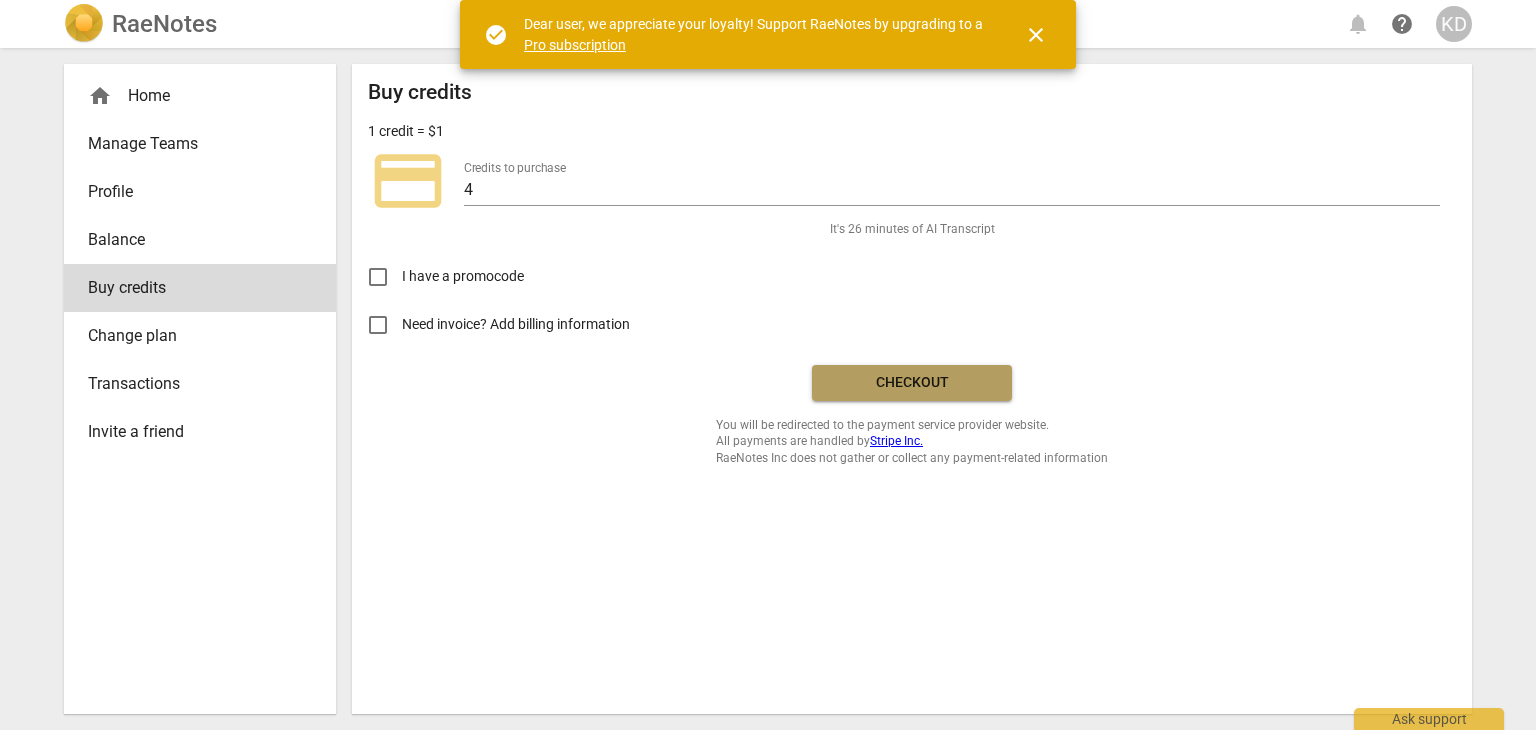 click on "Checkout" at bounding box center (912, 383) 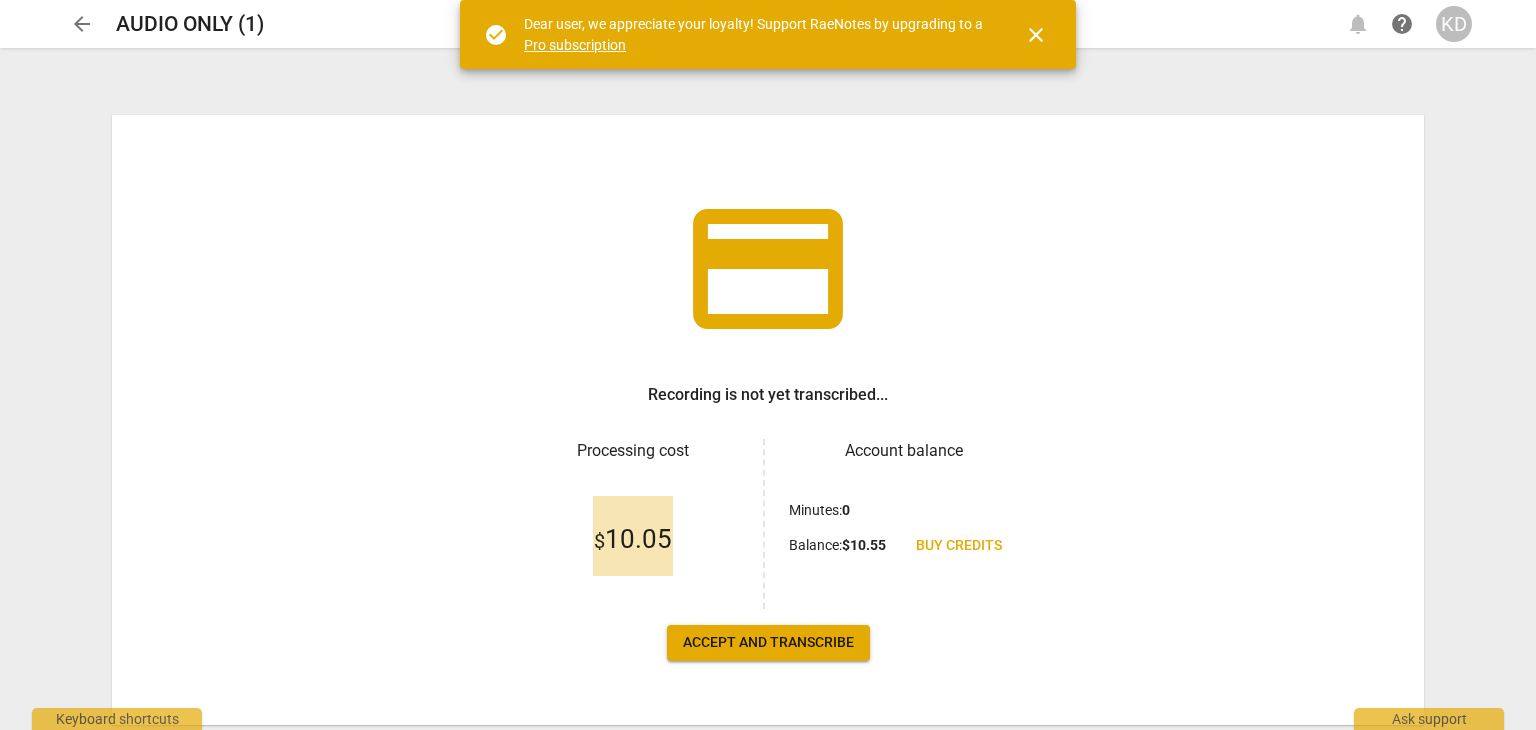 scroll, scrollTop: 0, scrollLeft: 0, axis: both 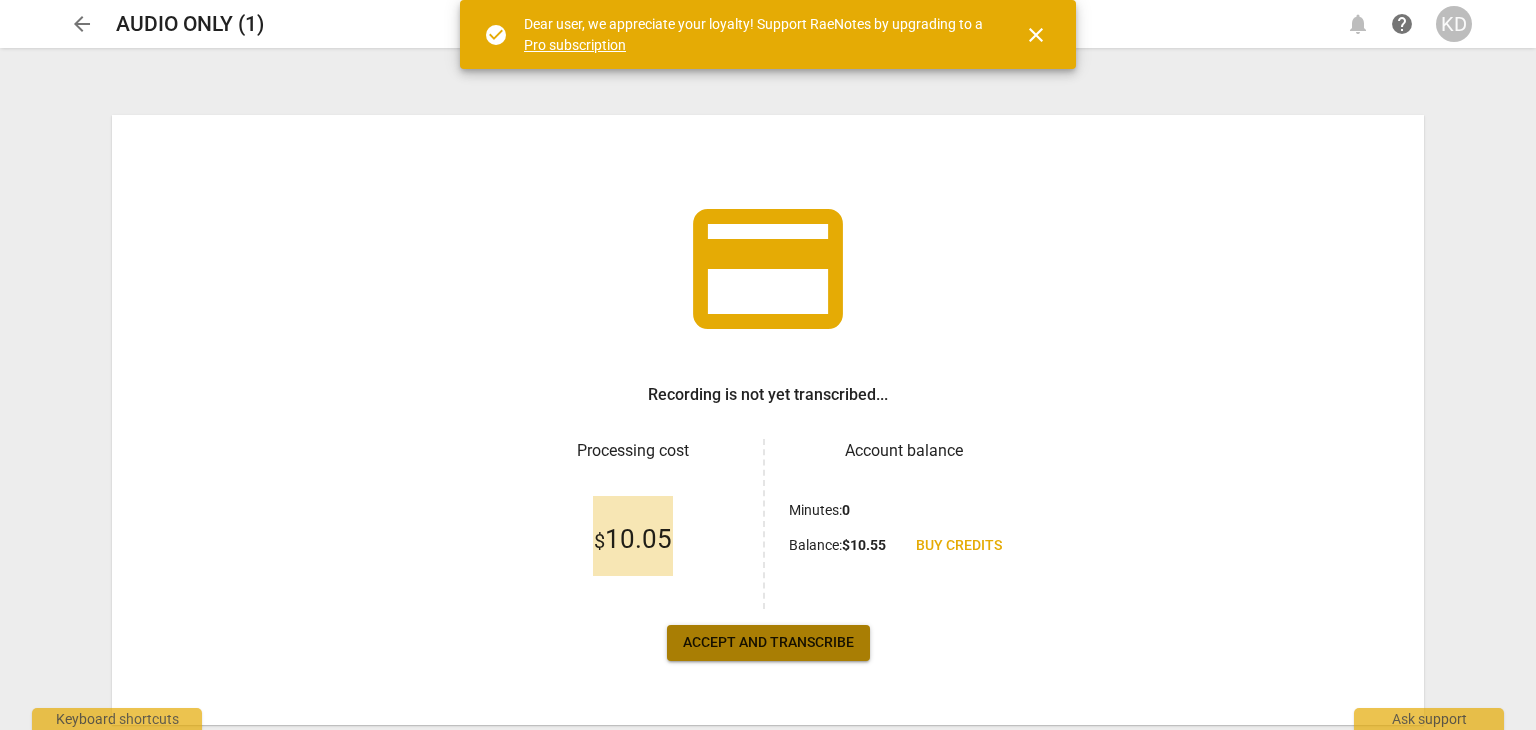 click on "Accept and transcribe" at bounding box center [768, 643] 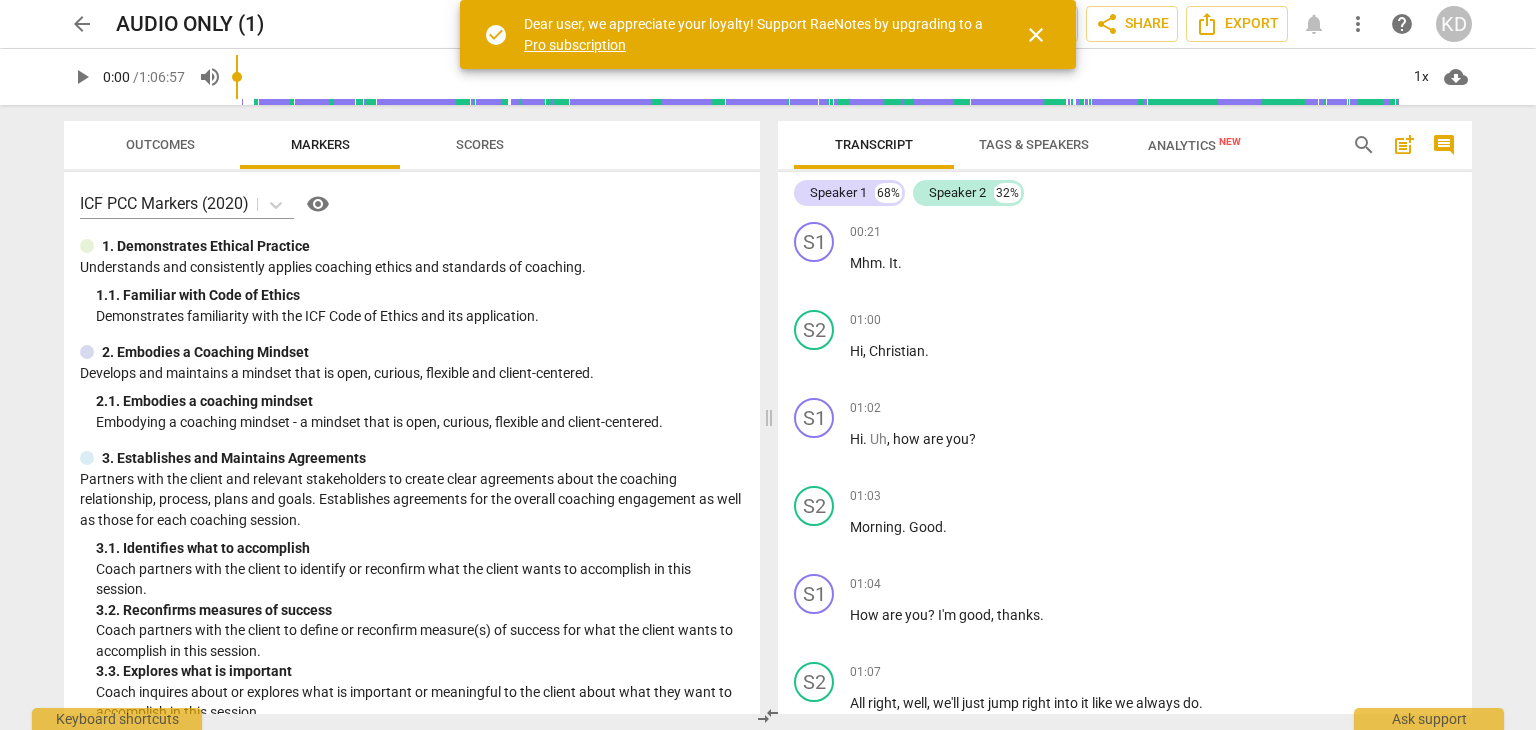 click on "Markers" at bounding box center [320, 144] 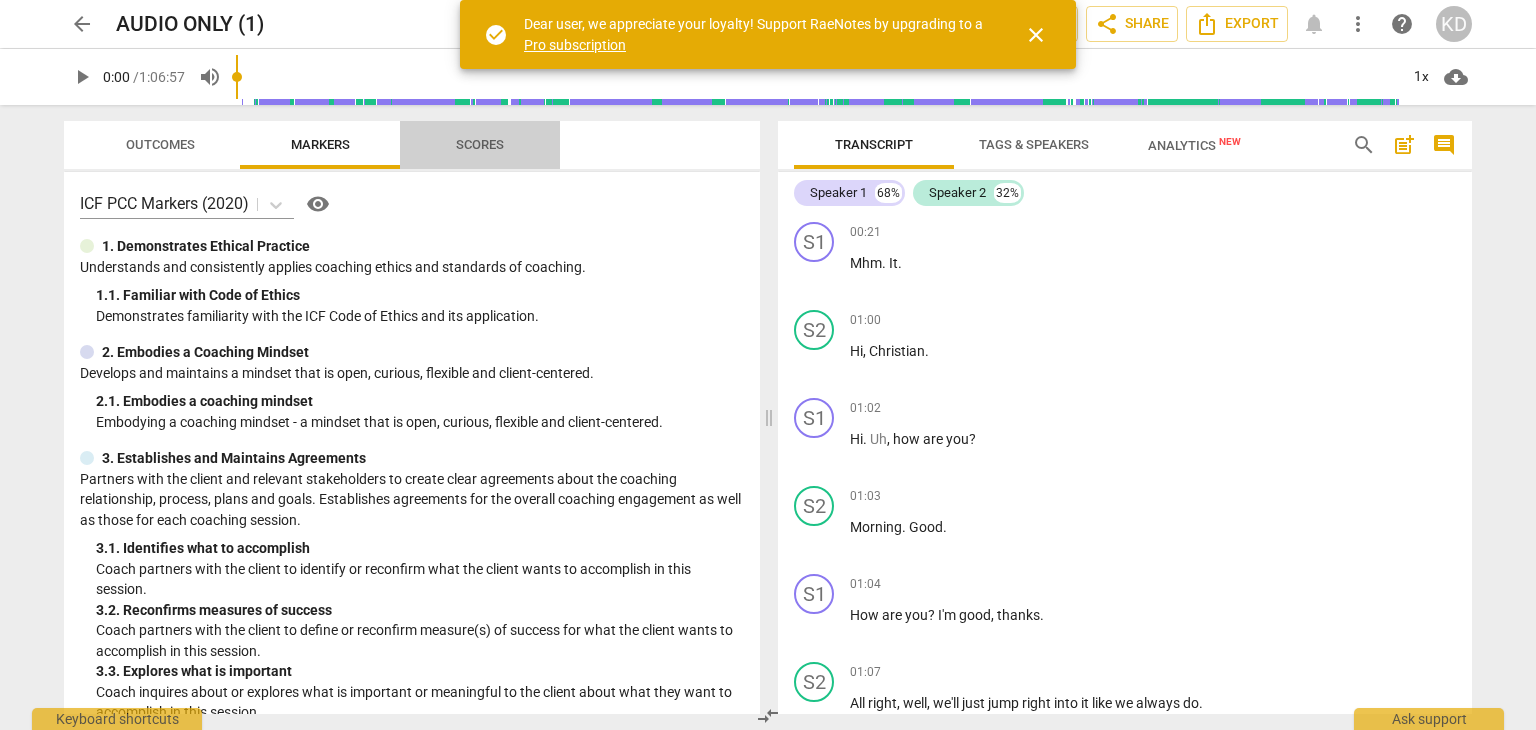 click on "Scores" at bounding box center [480, 144] 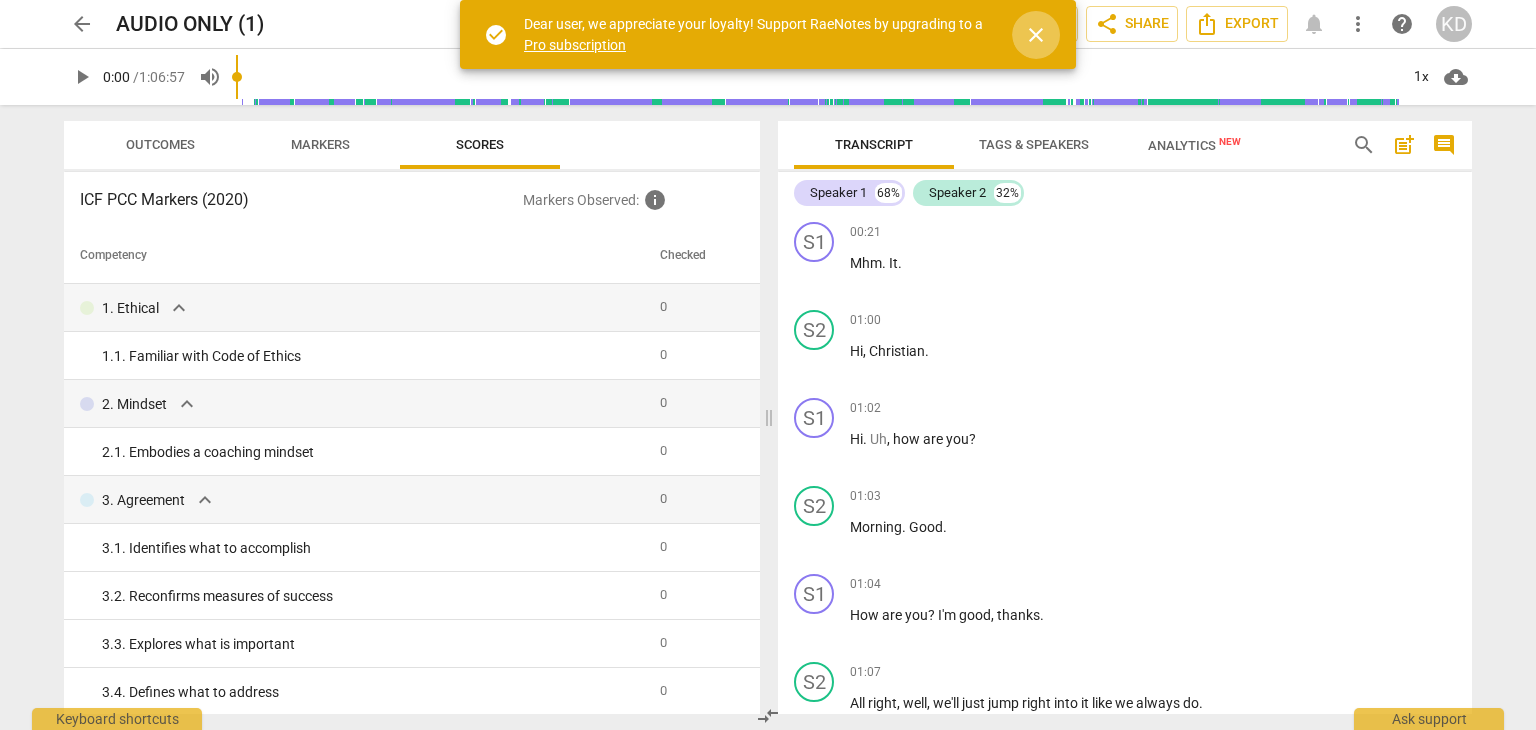 click on "close" at bounding box center [1036, 35] 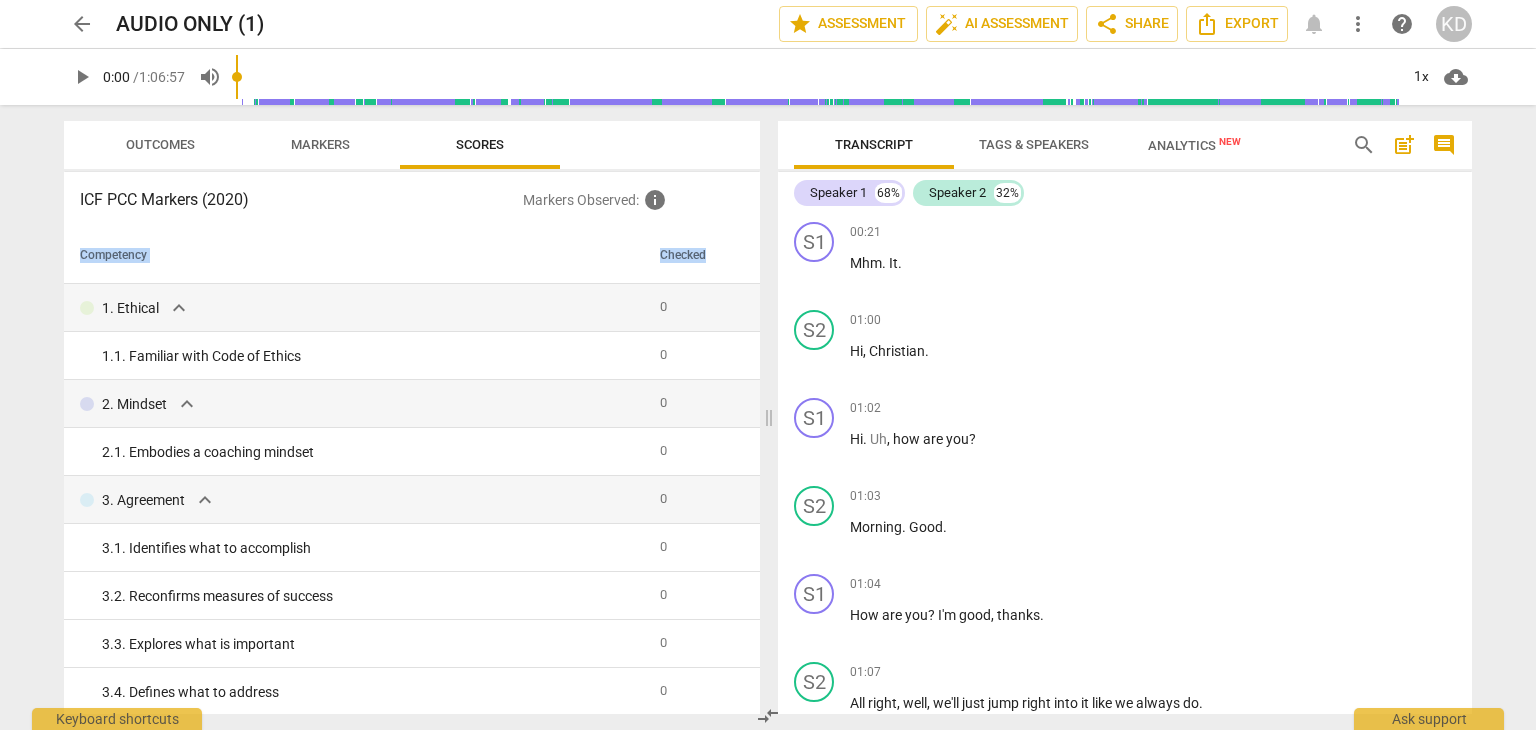 drag, startPoint x: 752, startPoint y: 258, endPoint x: 760, endPoint y: 385, distance: 127.25172 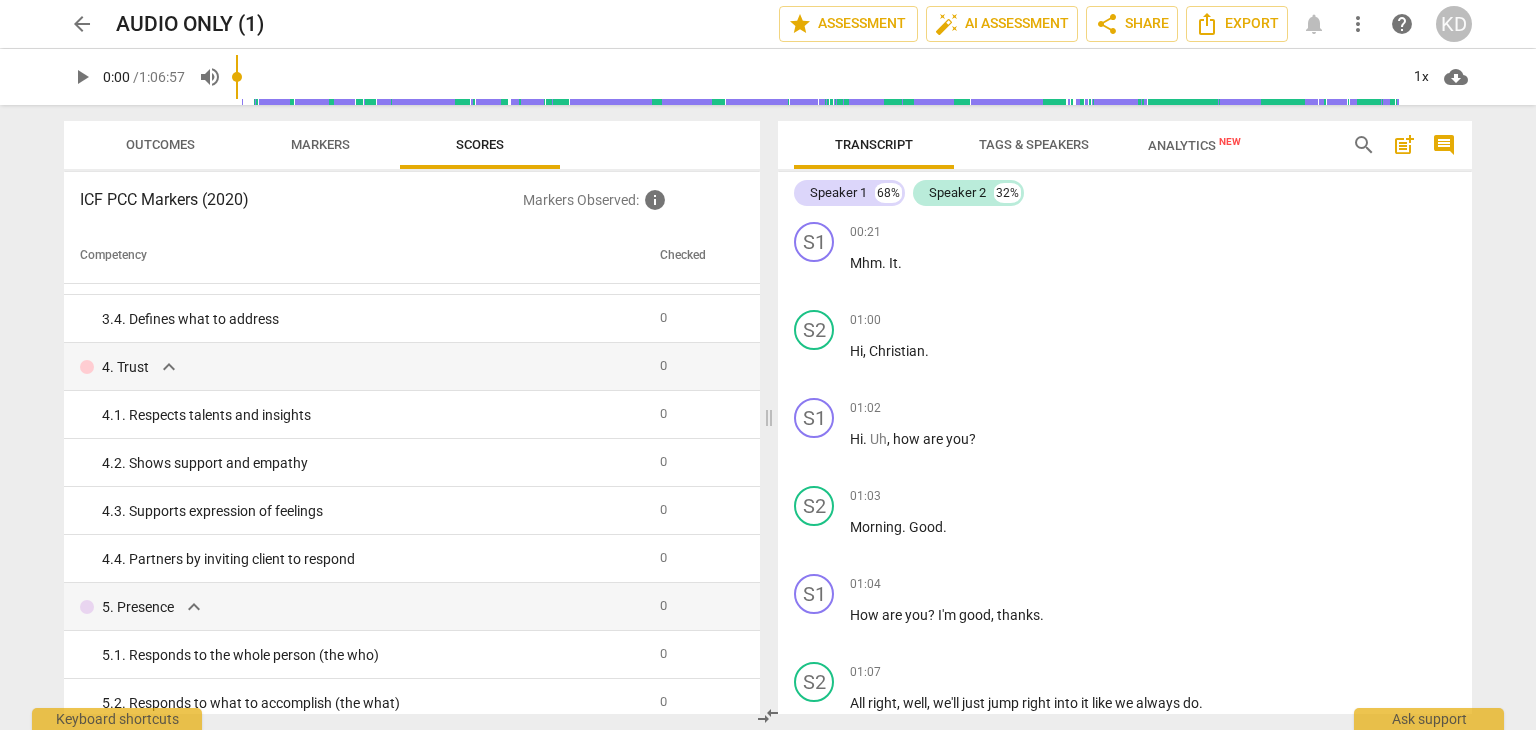 scroll, scrollTop: 0, scrollLeft: 0, axis: both 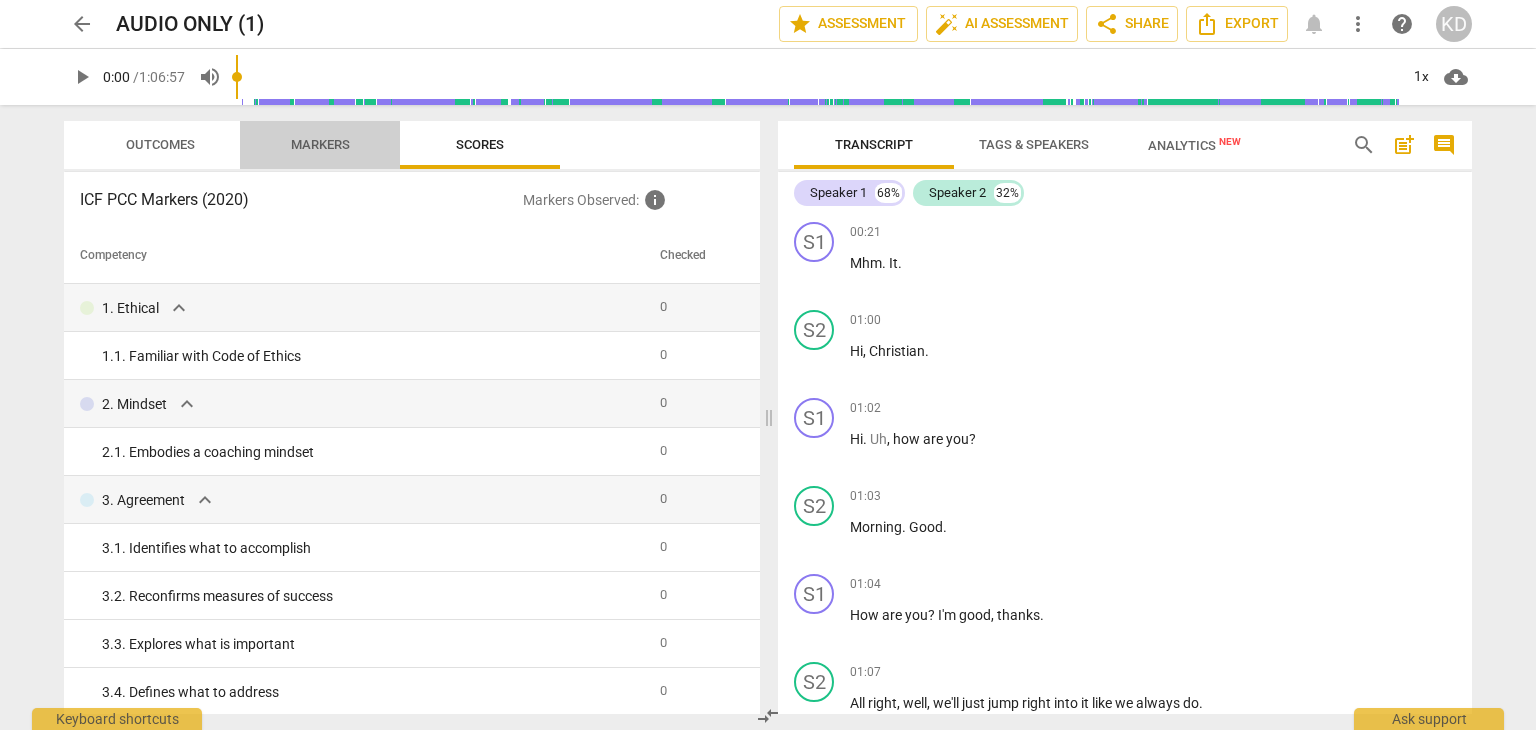 click on "Markers" at bounding box center [320, 144] 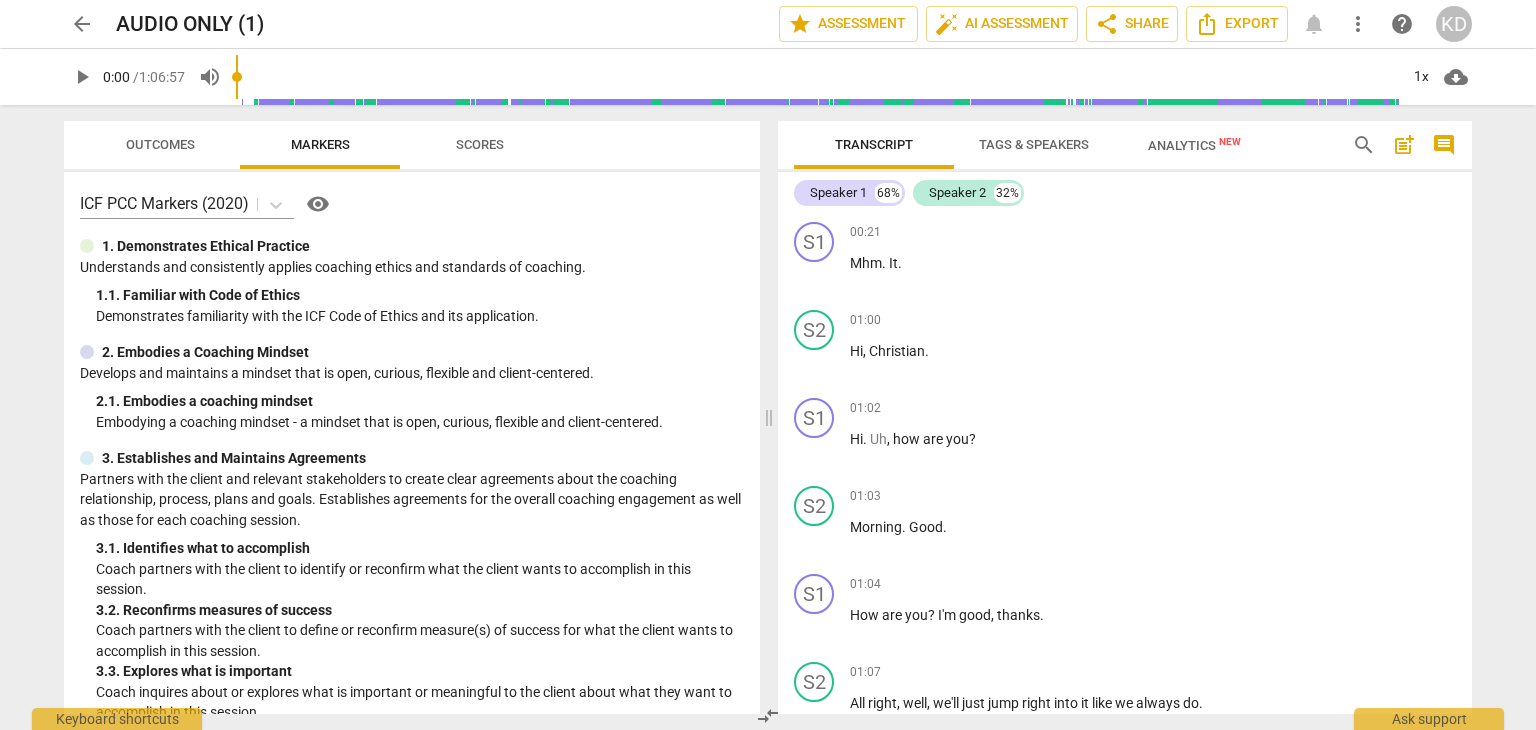 click on "Markers" at bounding box center (320, 144) 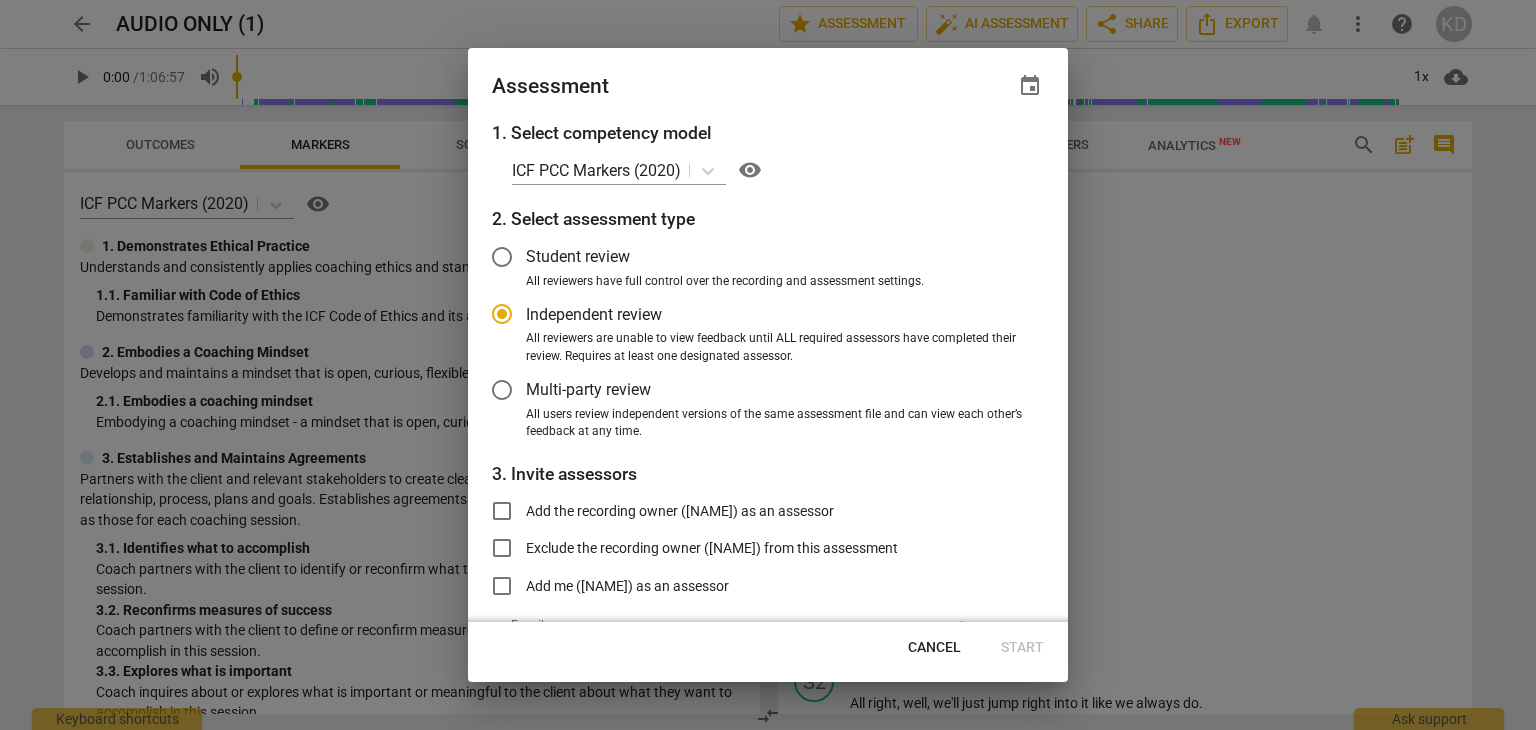 click at bounding box center (768, 365) 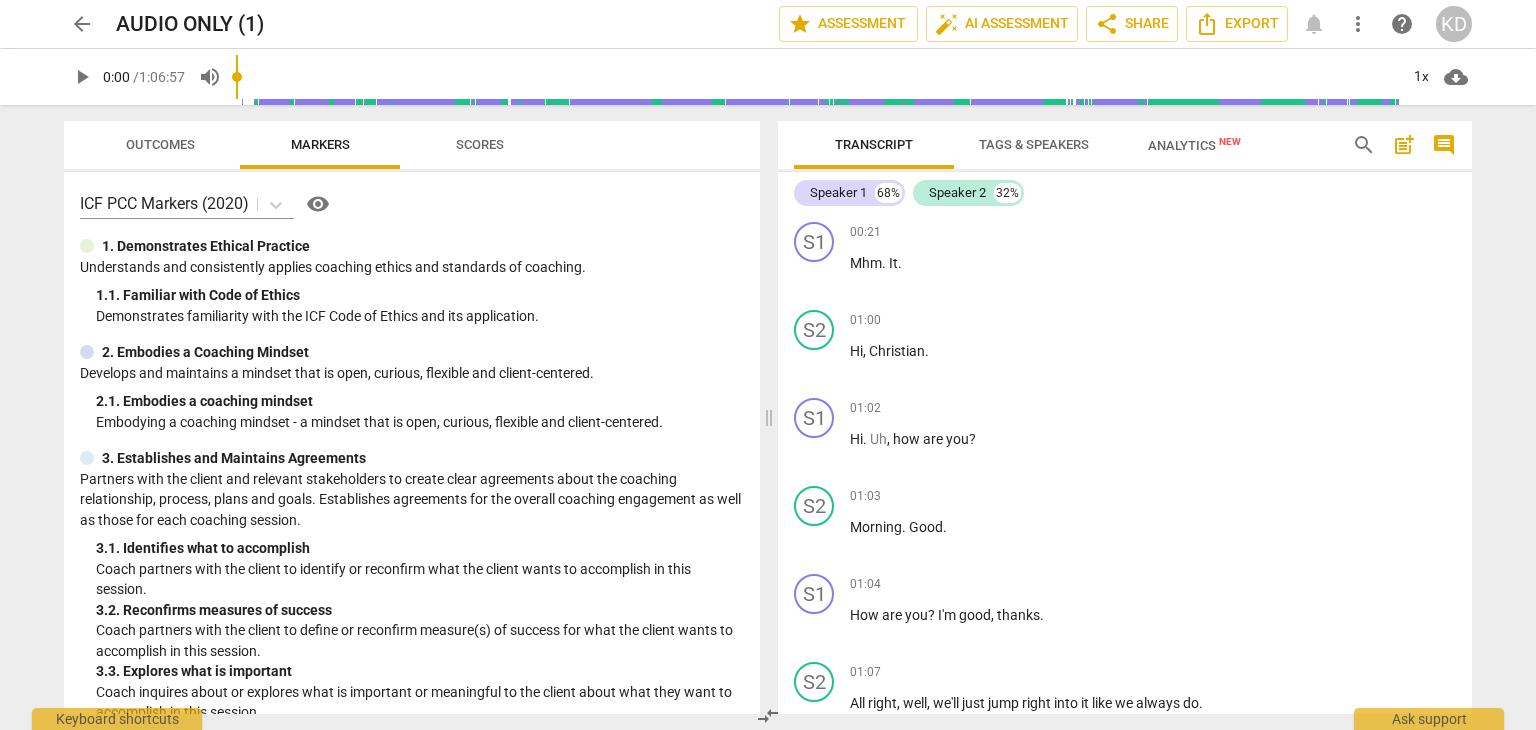 click on "auto_fix_high    AI Assessment" at bounding box center (1002, 24) 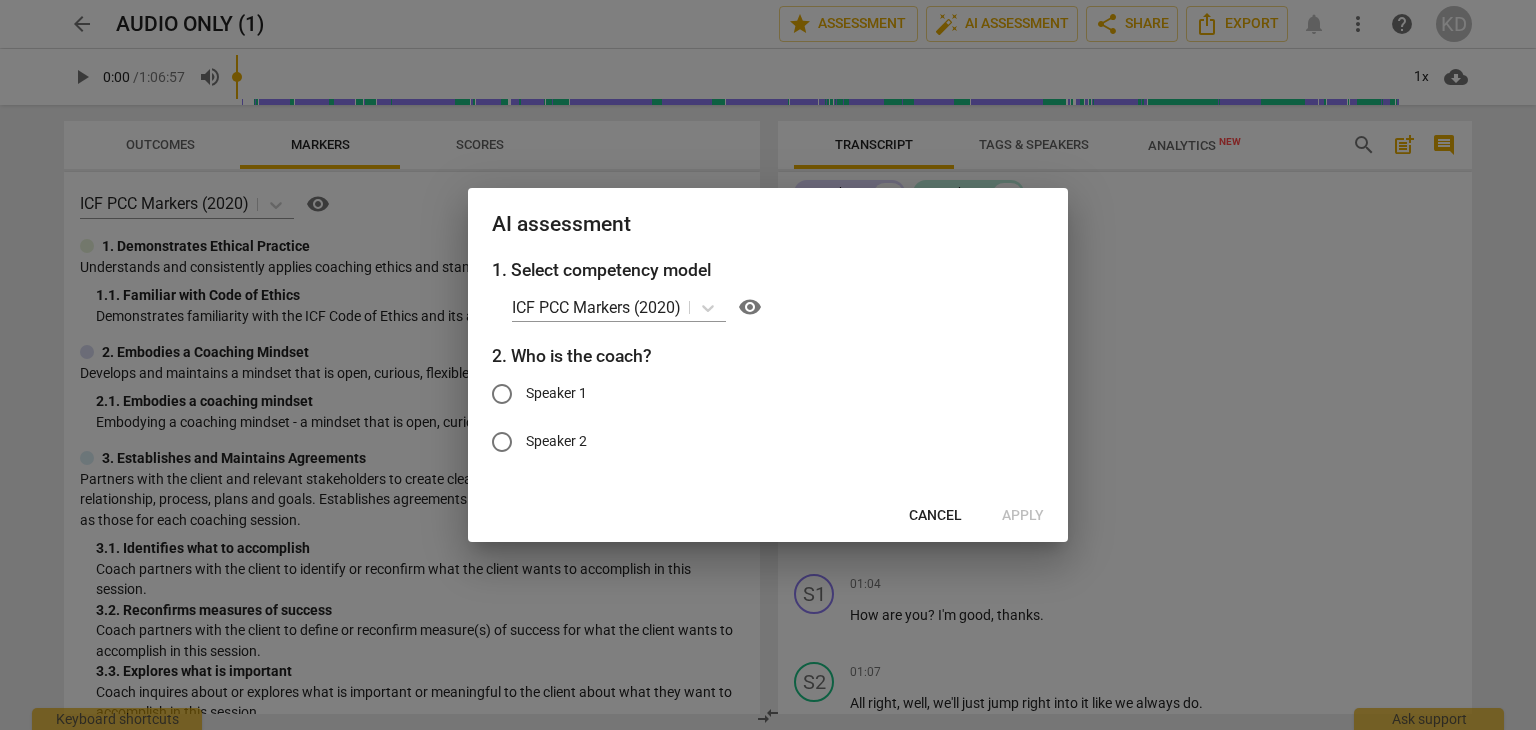 click at bounding box center [768, 365] 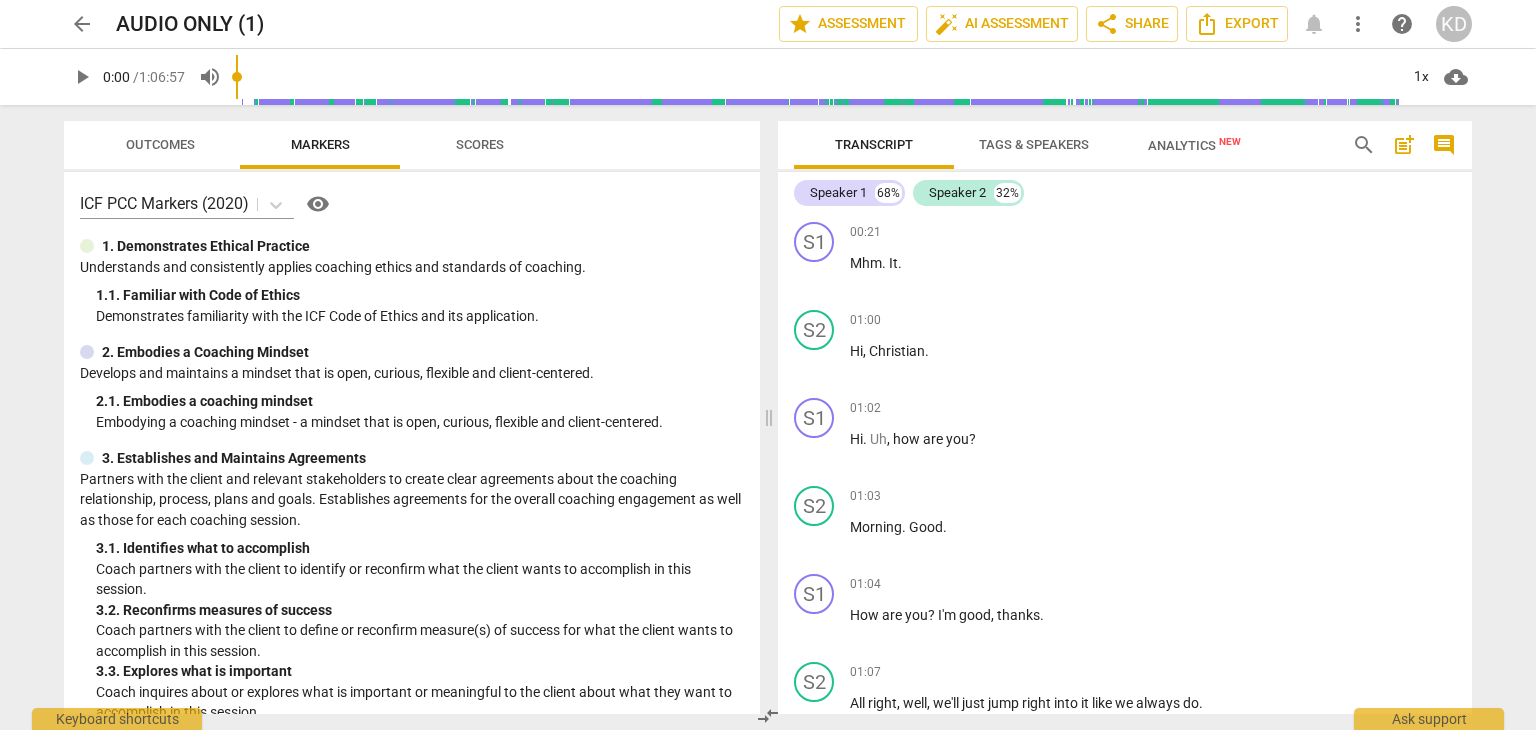 click on "auto_fix_high    AI Assessment" at bounding box center [1002, 24] 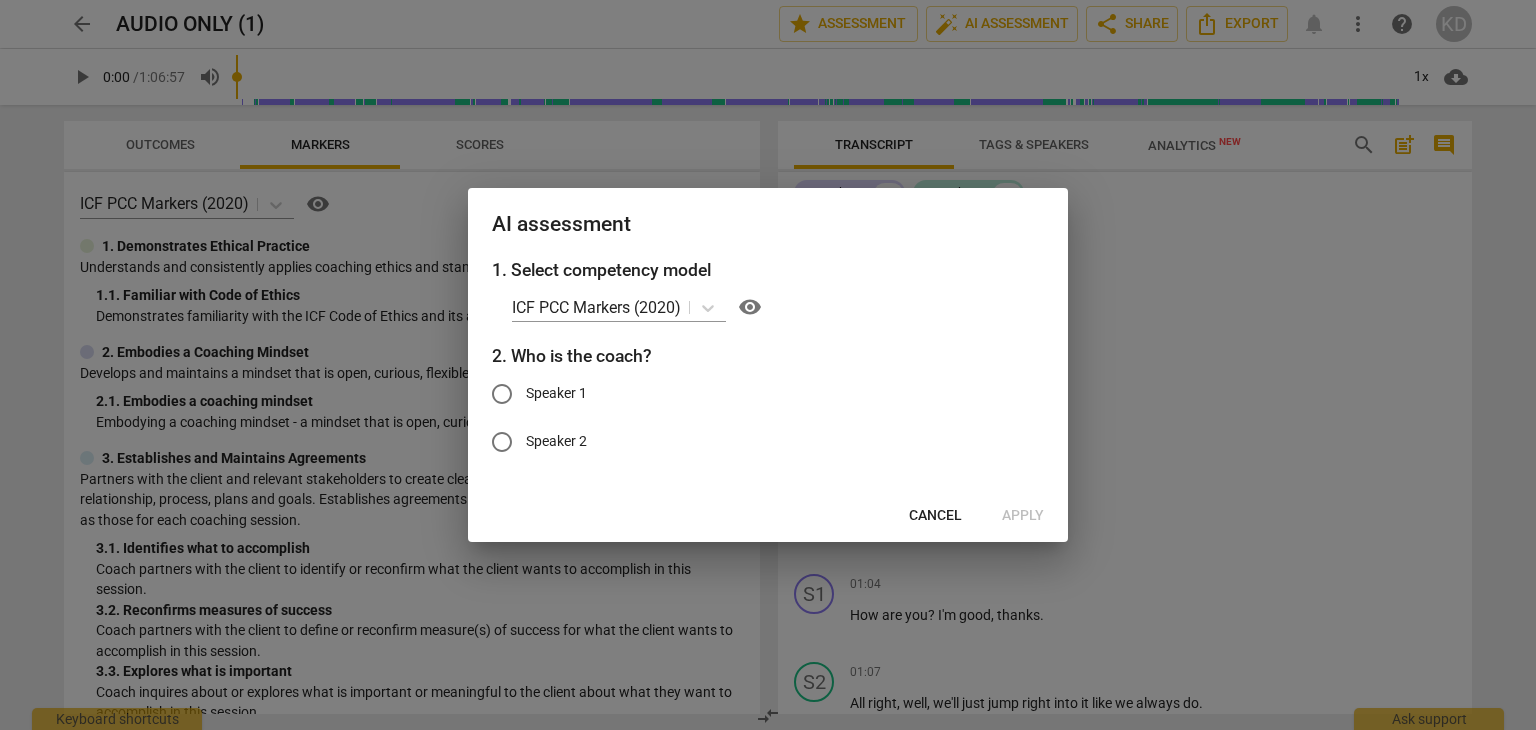 click on "Cancel" at bounding box center [935, 516] 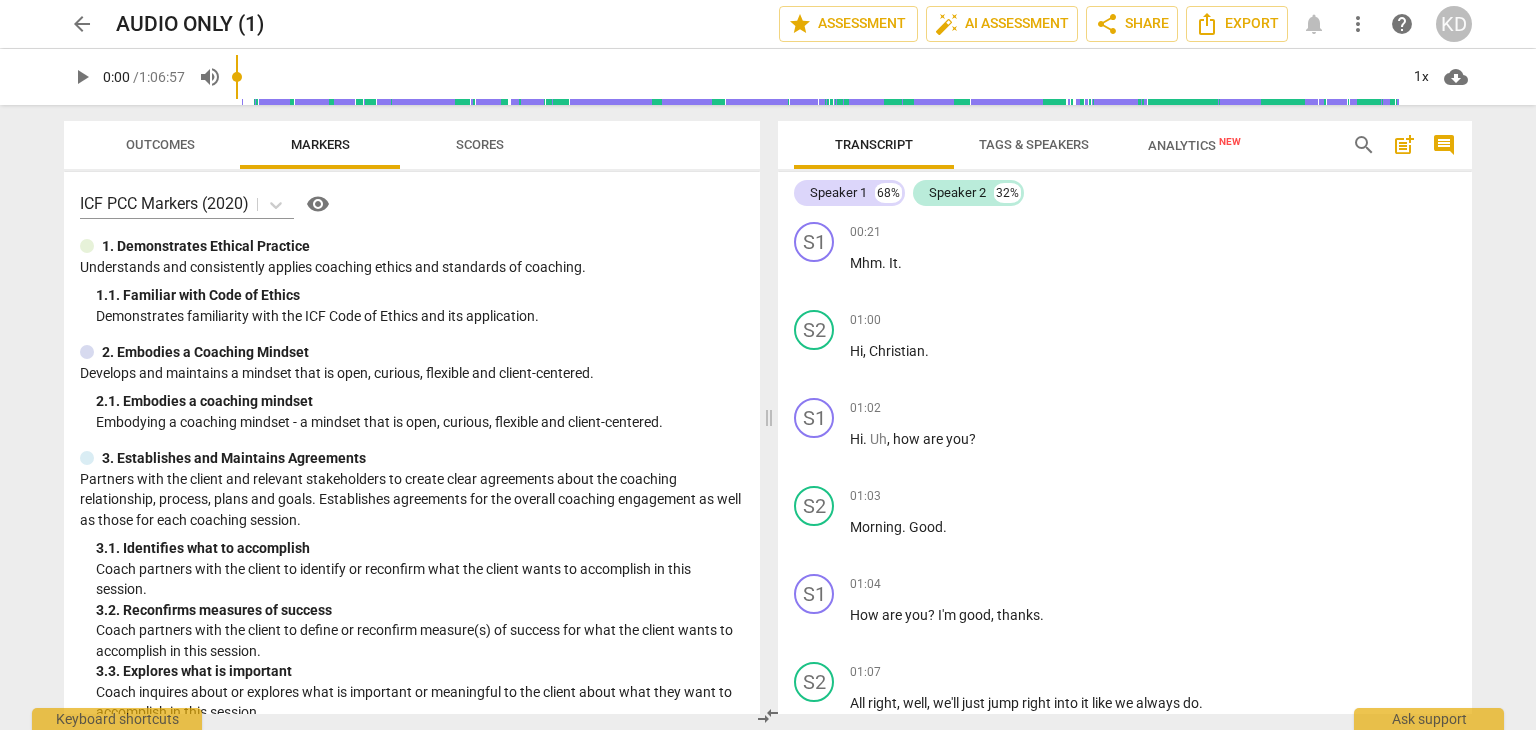 click on "play_arrow" at bounding box center [815, 363] 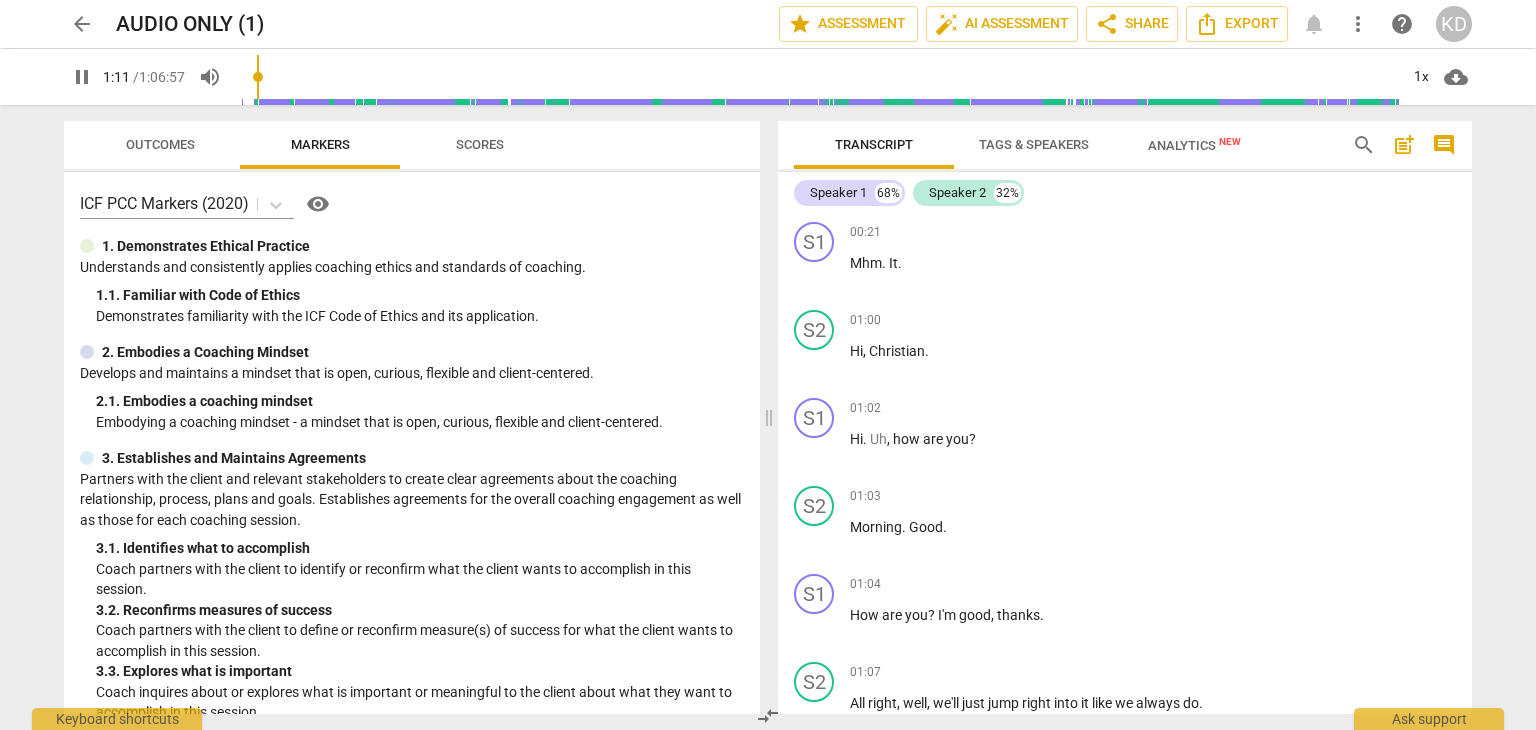 scroll, scrollTop: 564, scrollLeft: 0, axis: vertical 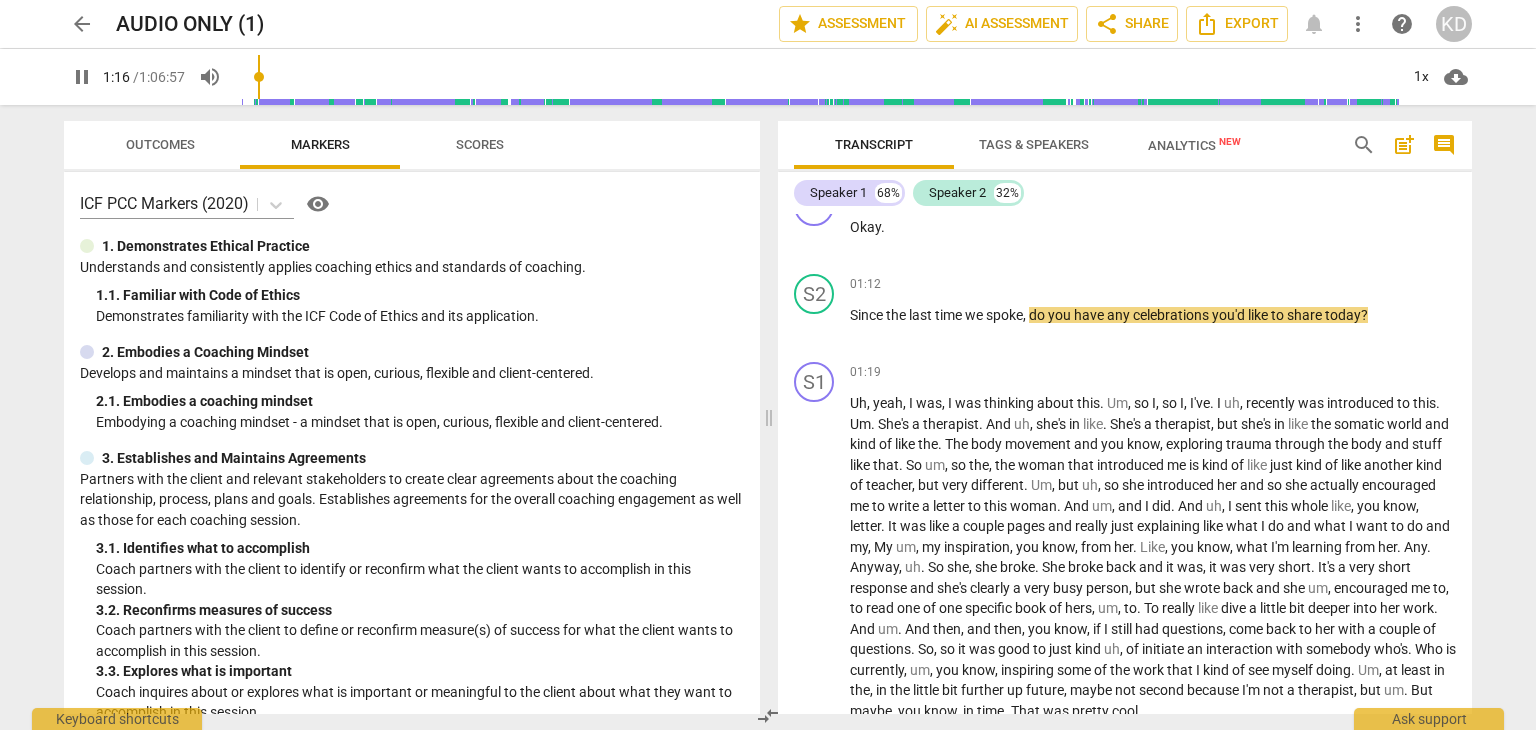 click on "auto_fix_high    AI Assessment" at bounding box center [1002, 24] 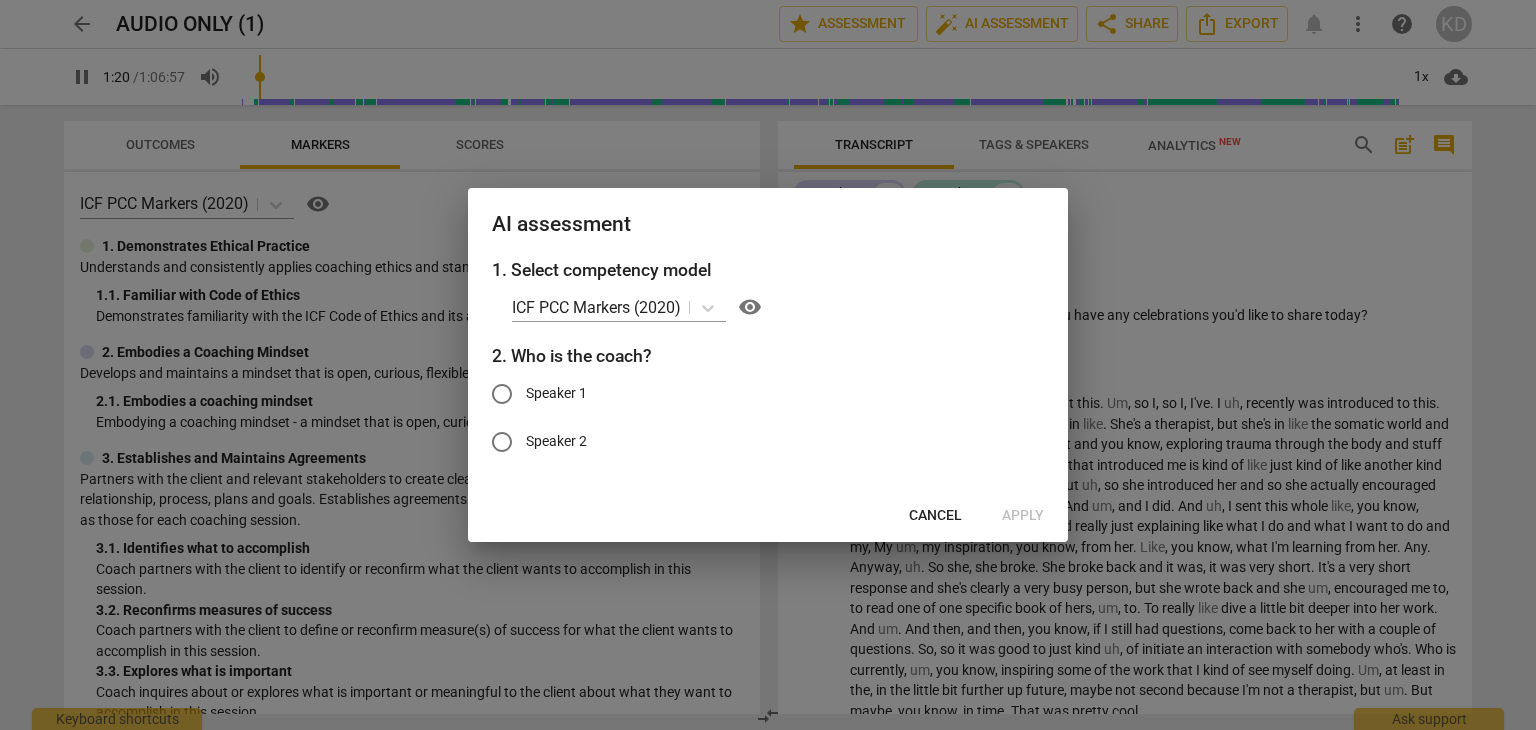 click on "Cancel" at bounding box center [935, 516] 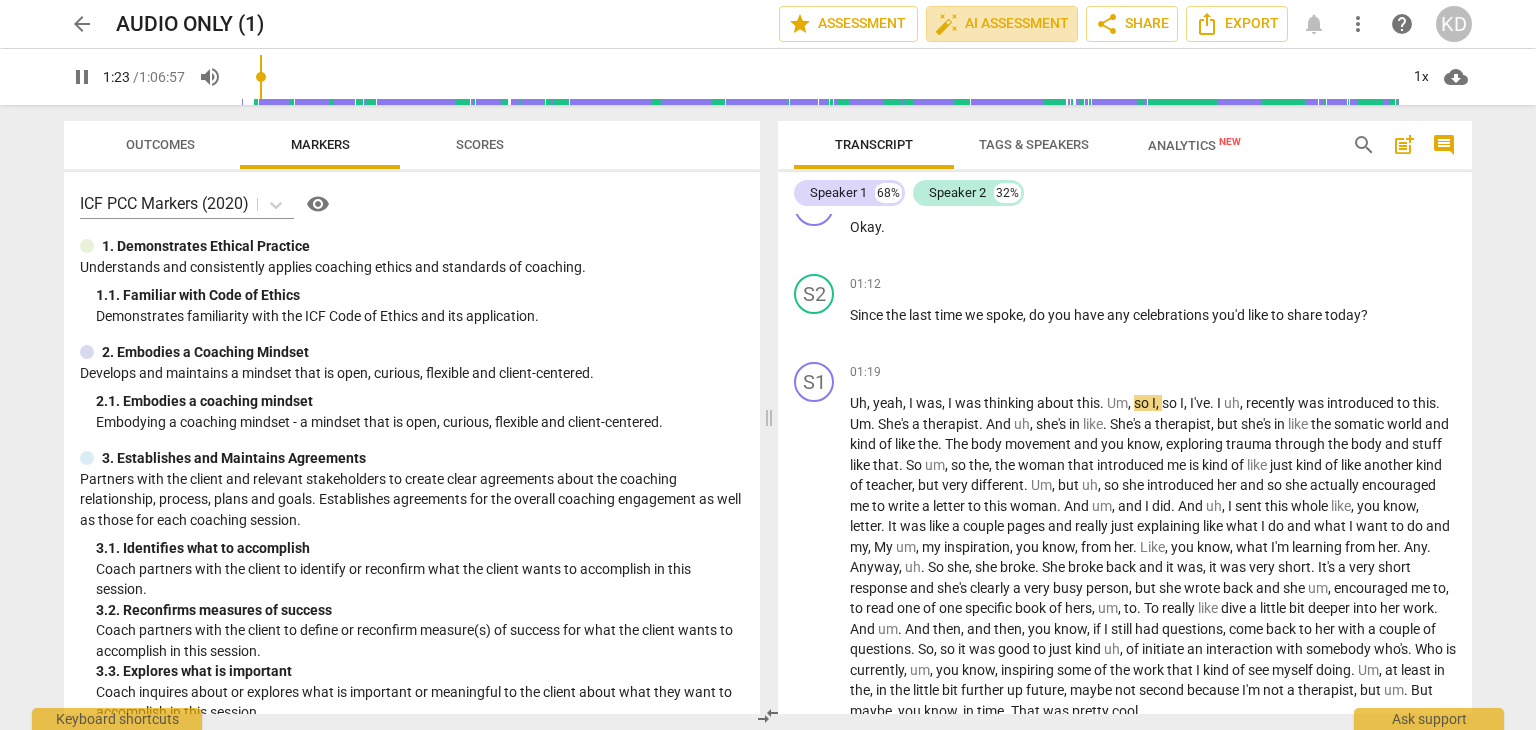 click on "auto_fix_high    AI Assessment" at bounding box center [1002, 24] 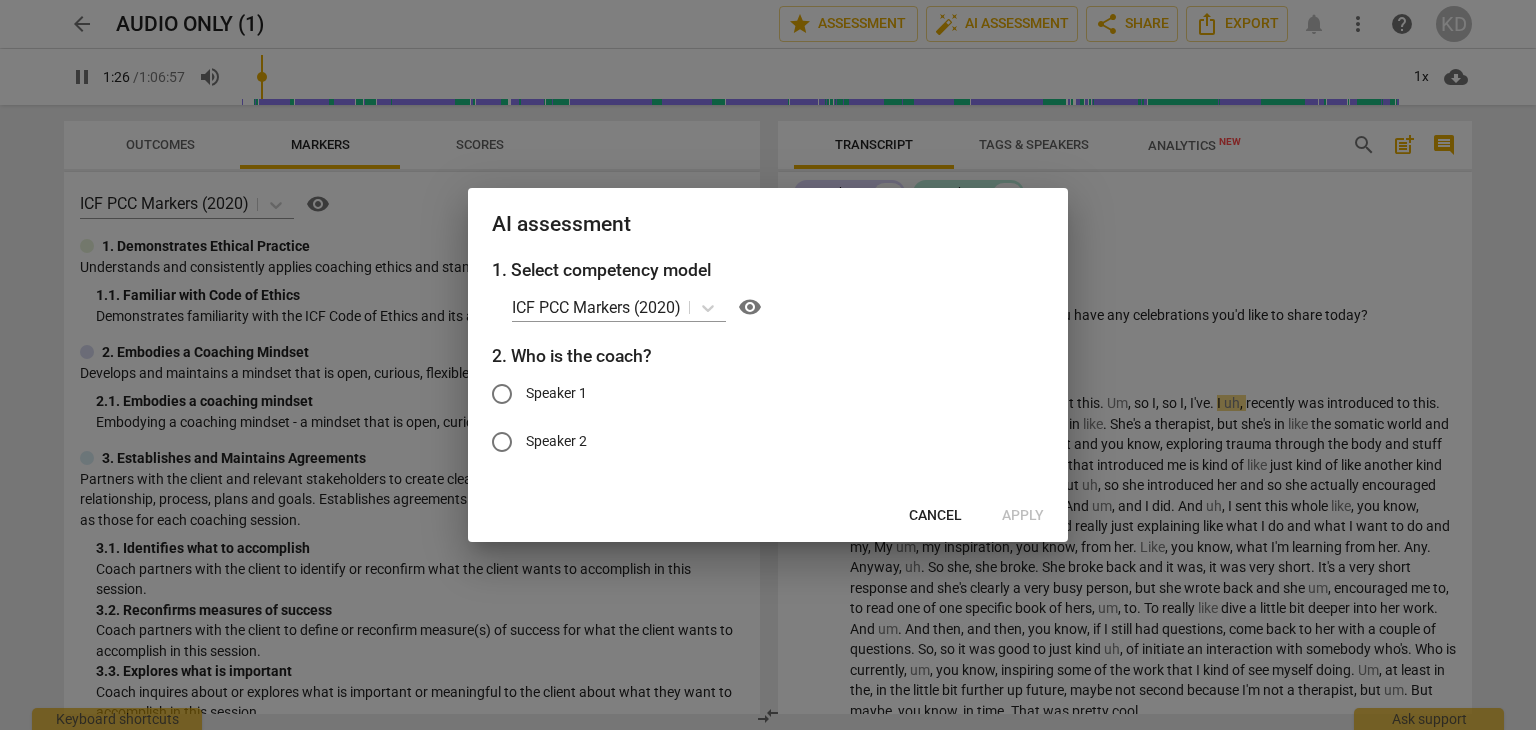 type on "87" 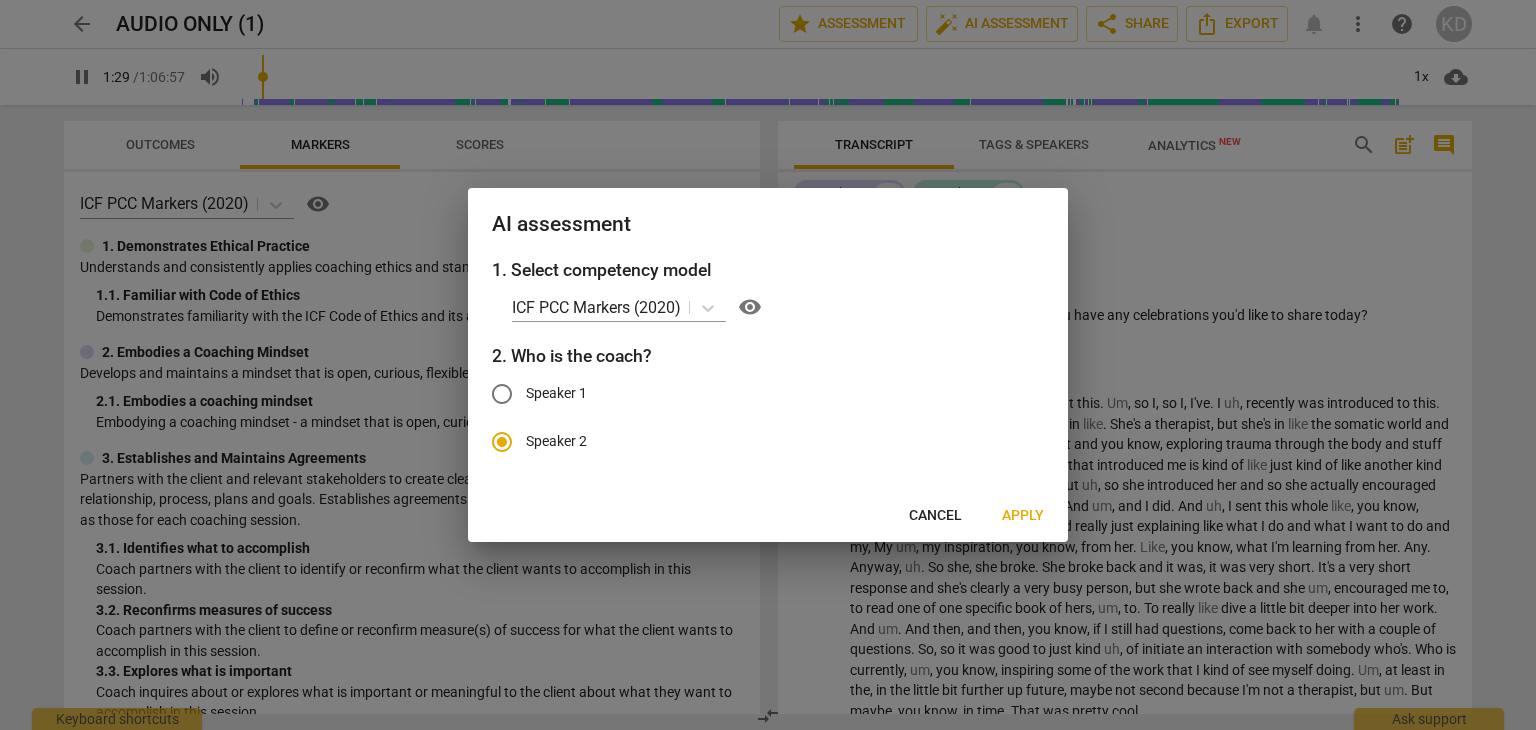 click at bounding box center (768, 365) 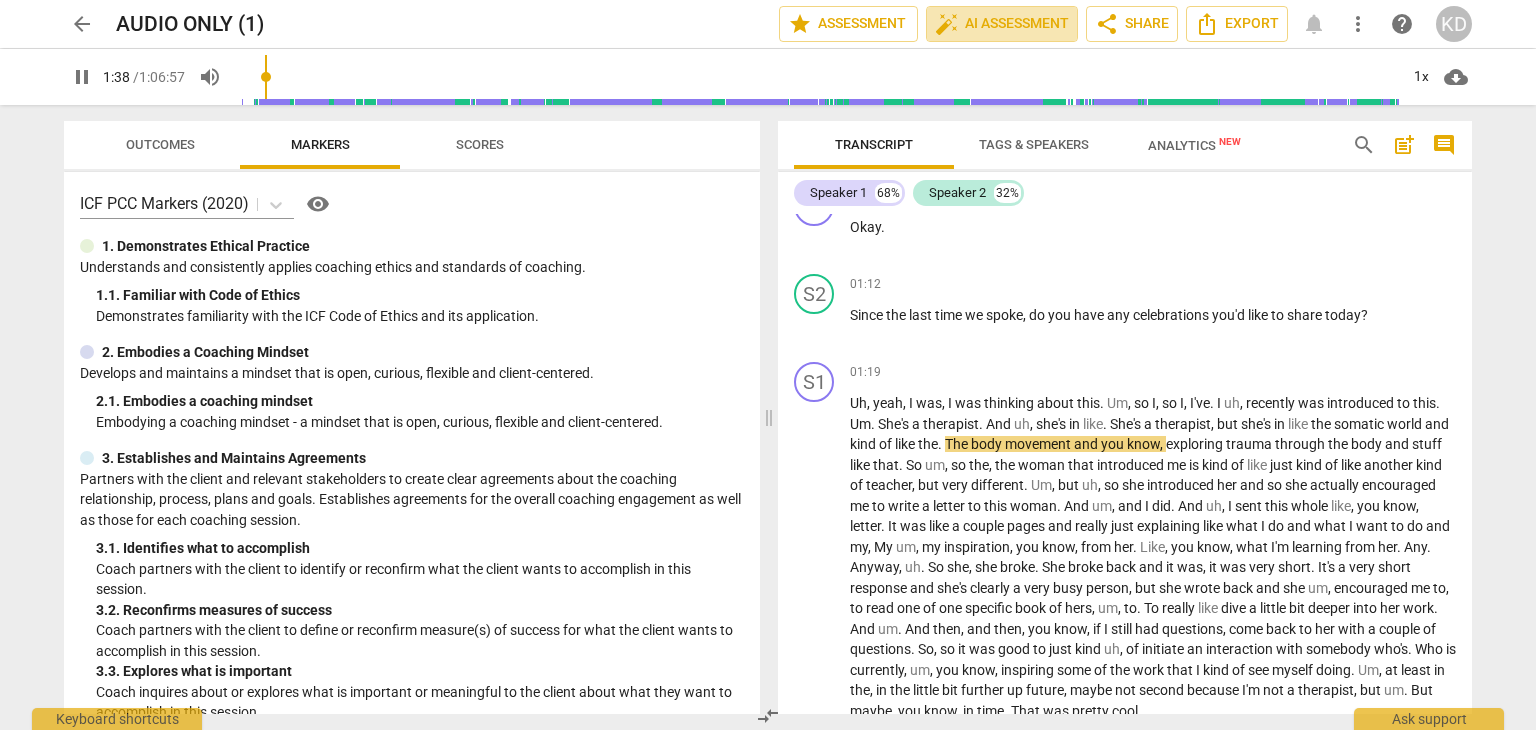 click on "auto_fix_high    AI Assessment" at bounding box center (1002, 24) 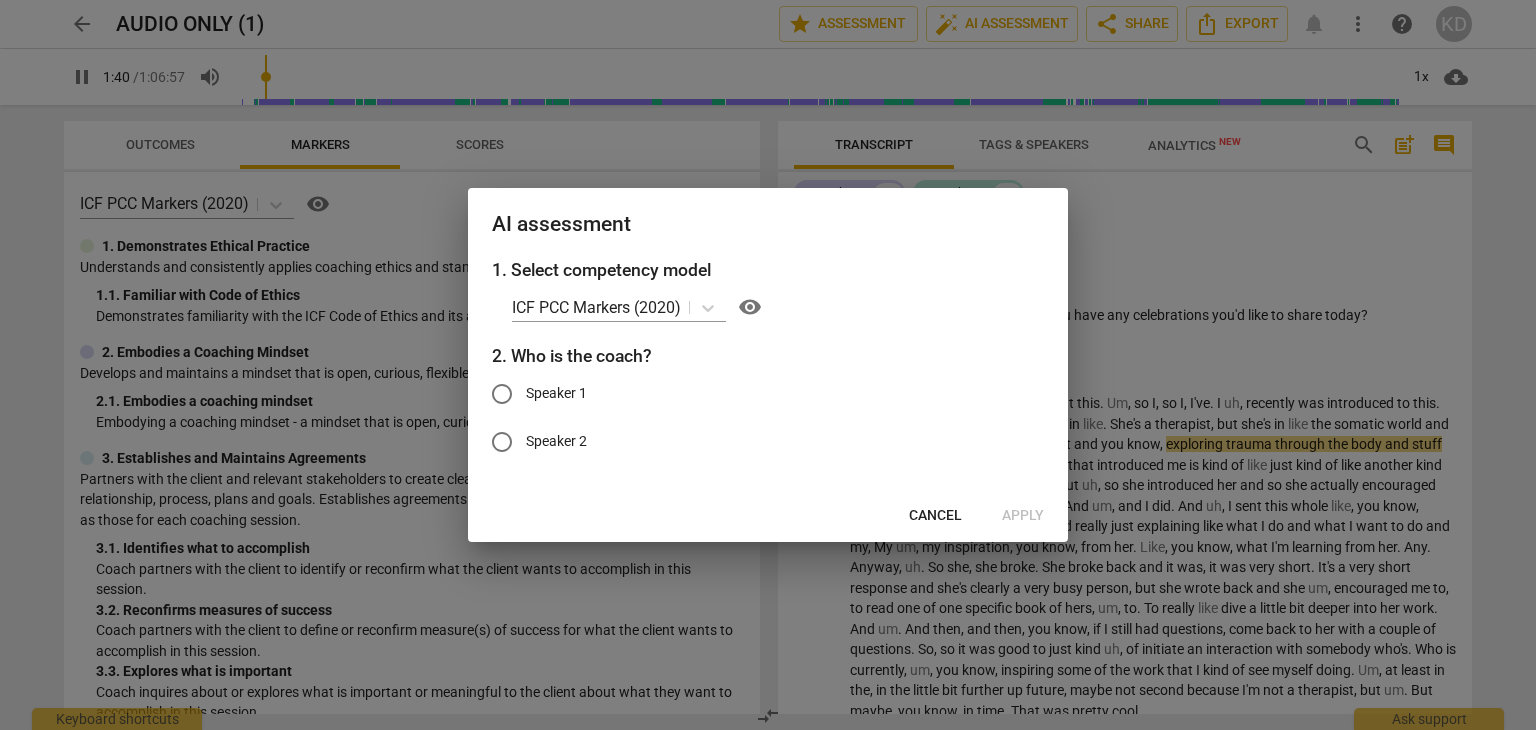 type on "101" 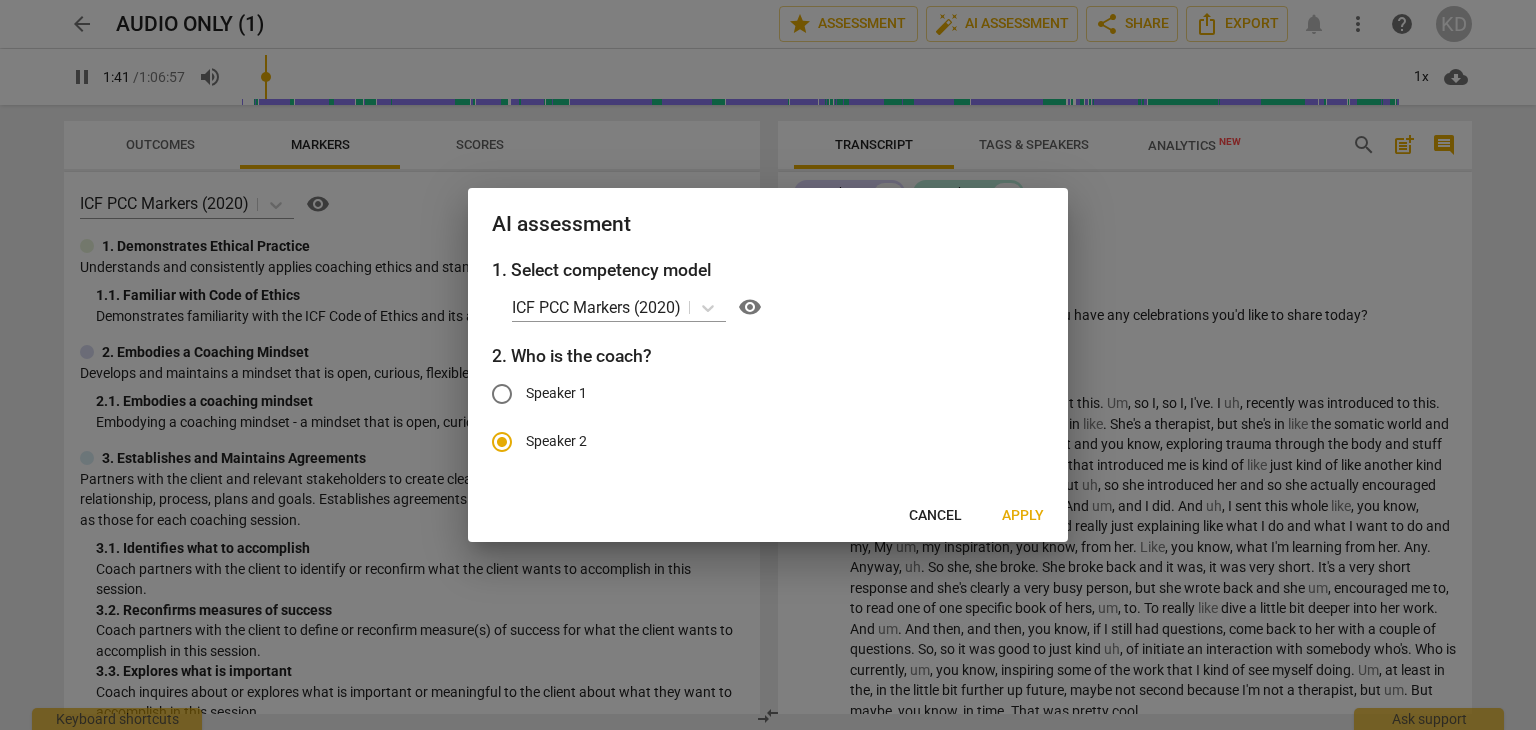 click on "Apply" at bounding box center [1023, 516] 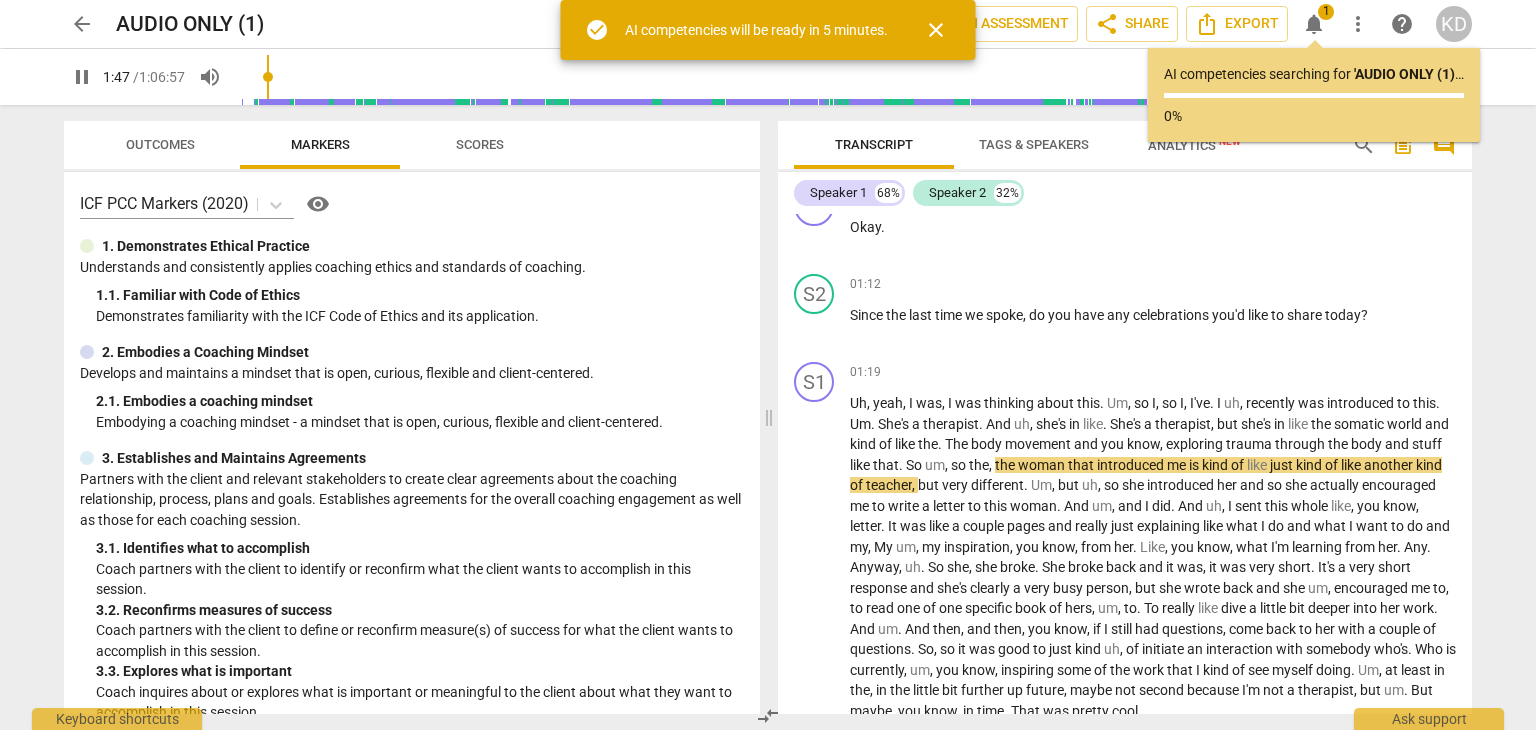 click on "pause" at bounding box center (815, 559) 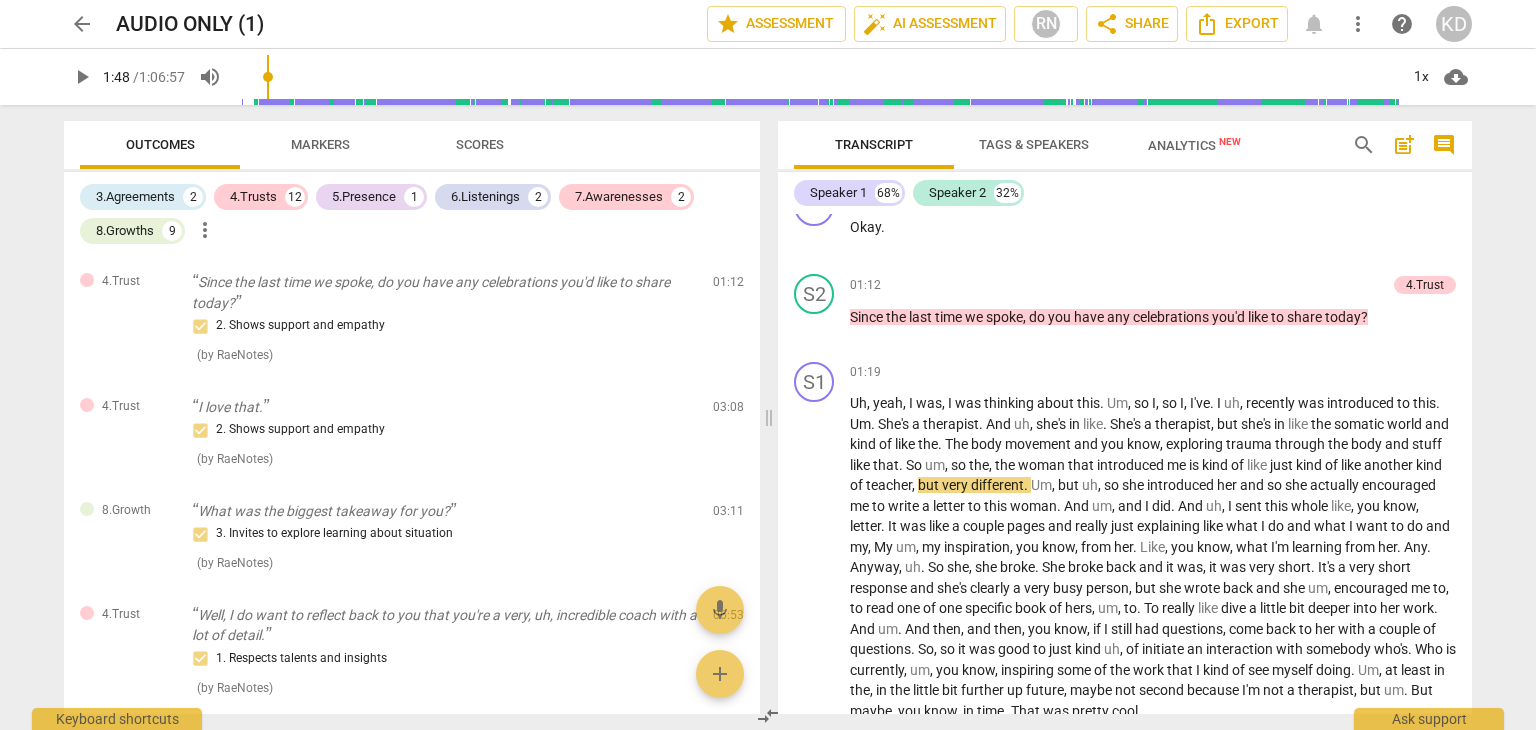 click on "3.Agreements" at bounding box center (135, 197) 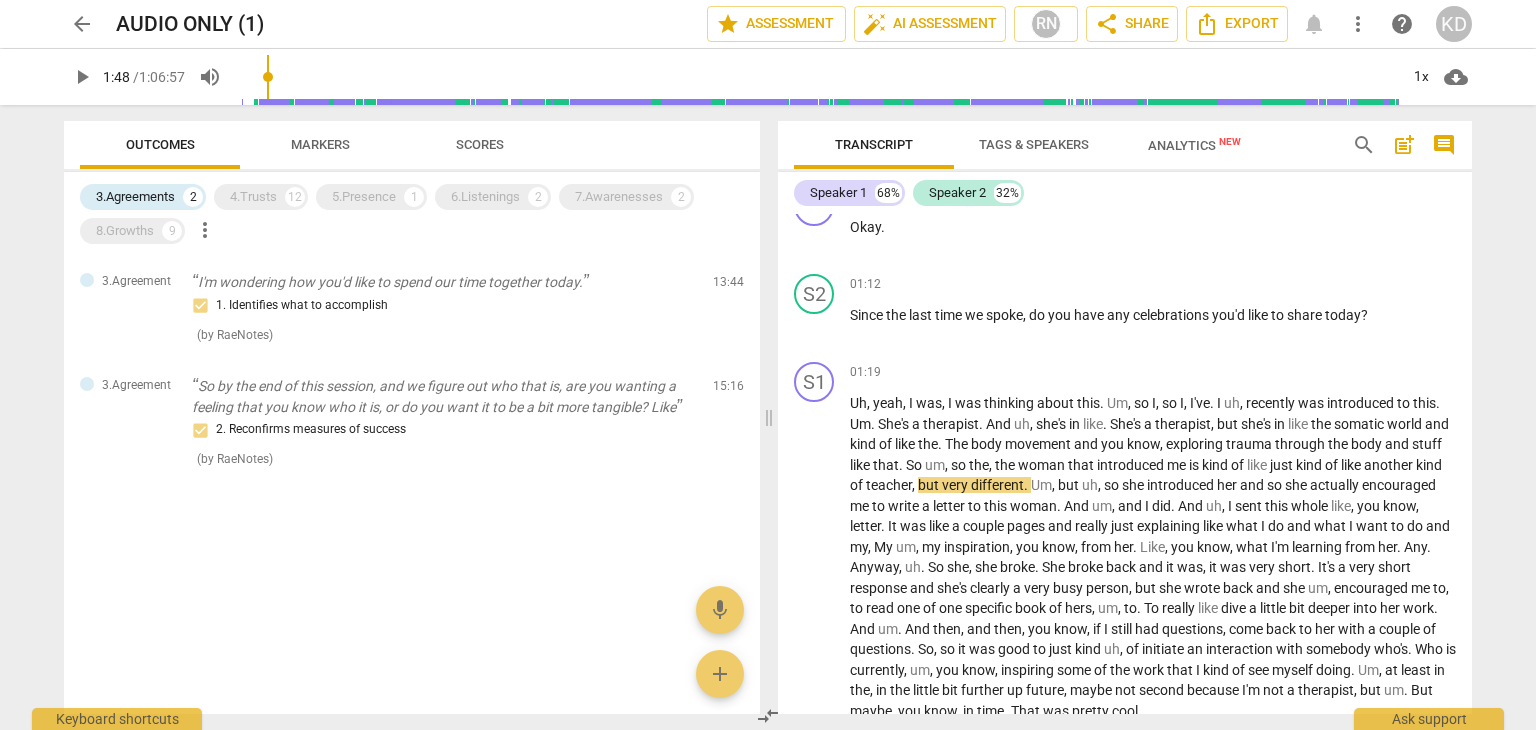 click on "5.Presence" at bounding box center [364, 197] 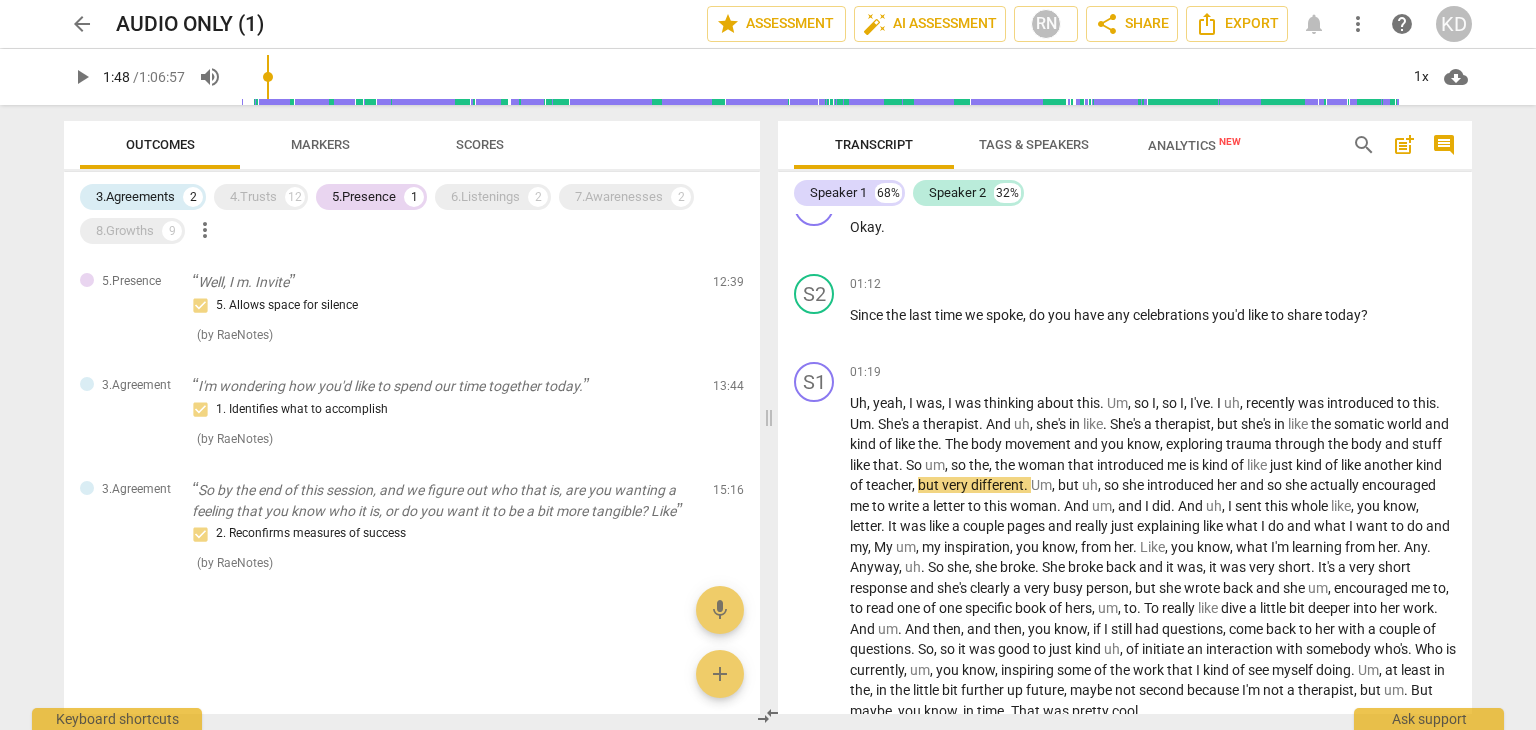 click on "6.Listenings" at bounding box center [485, 197] 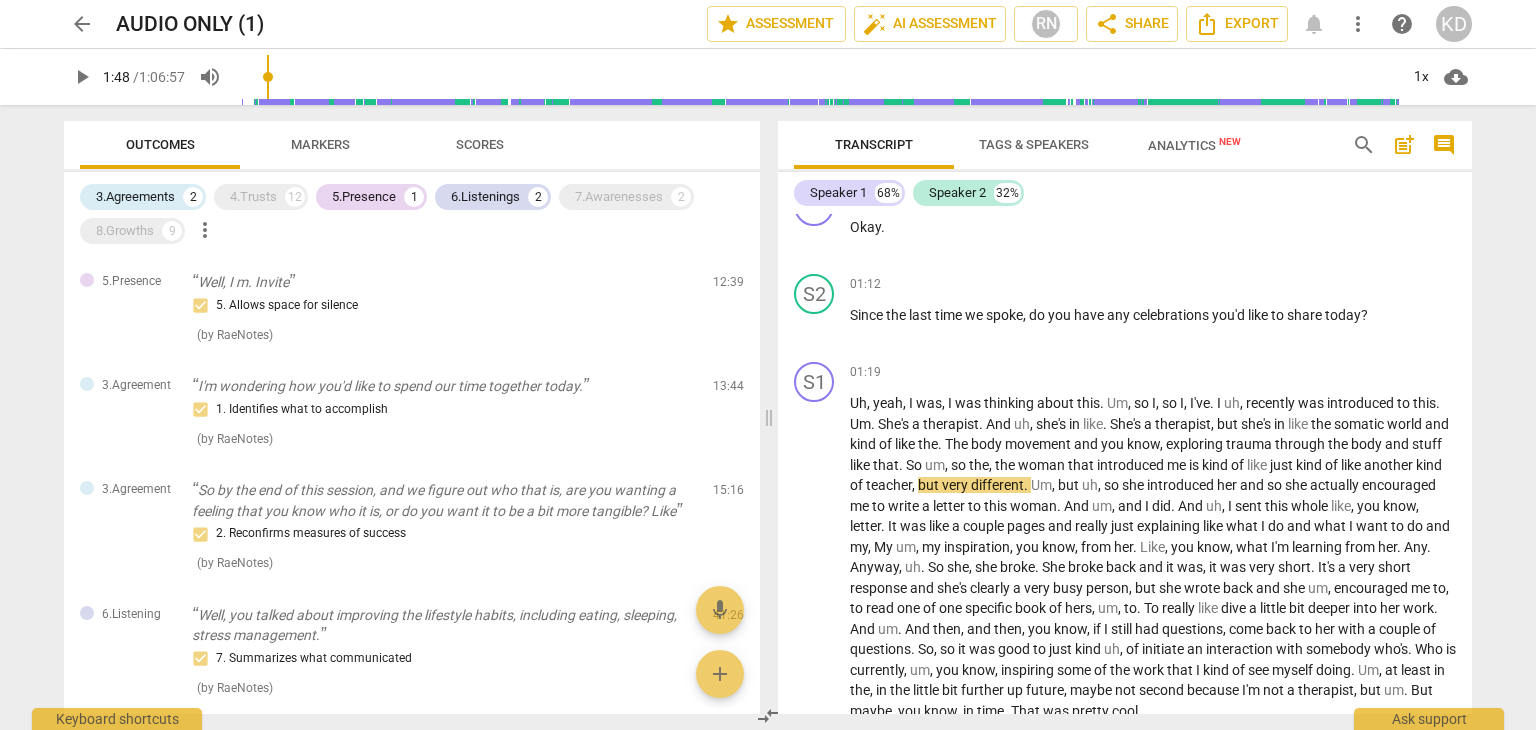click on "3.Agreements" at bounding box center (135, 197) 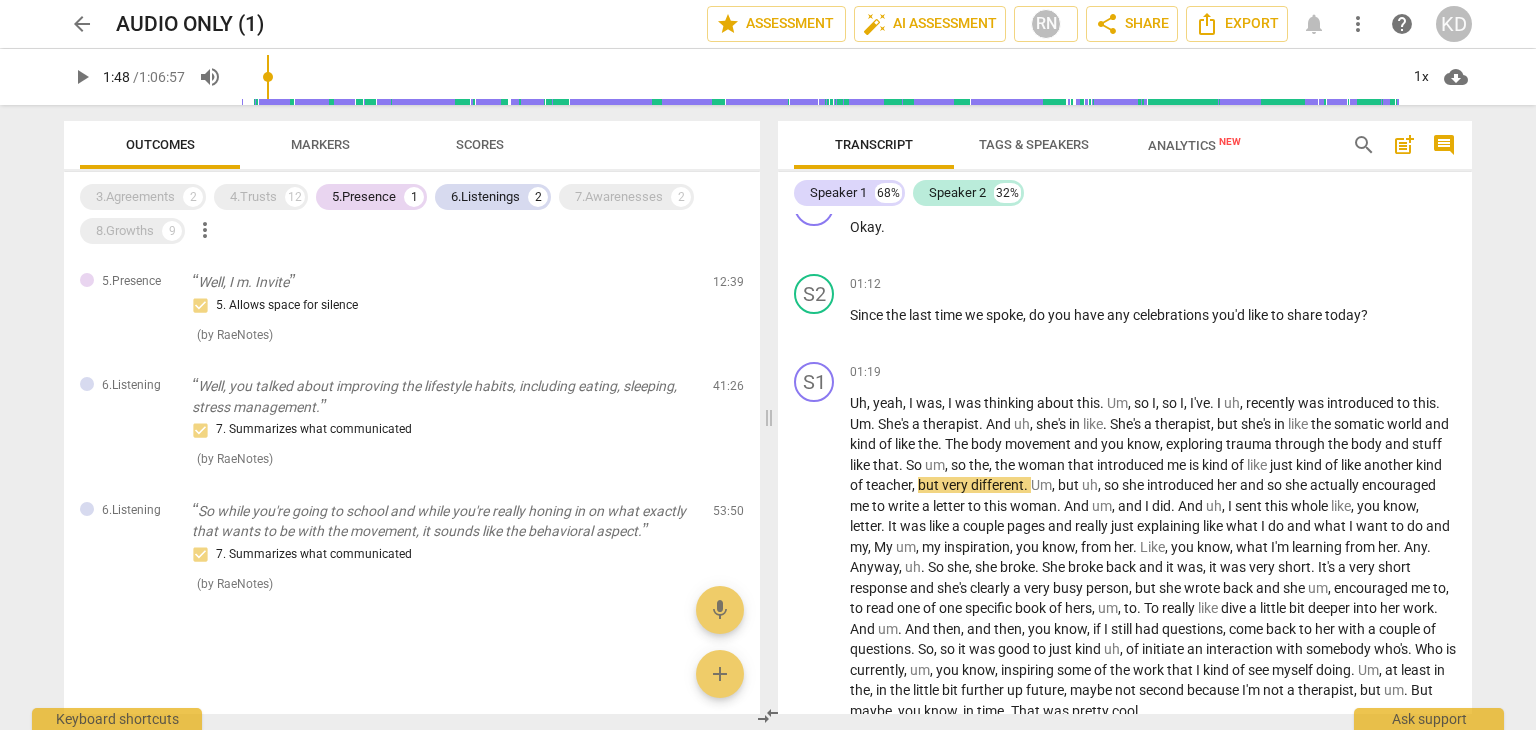 click on "5.Presence" at bounding box center [364, 197] 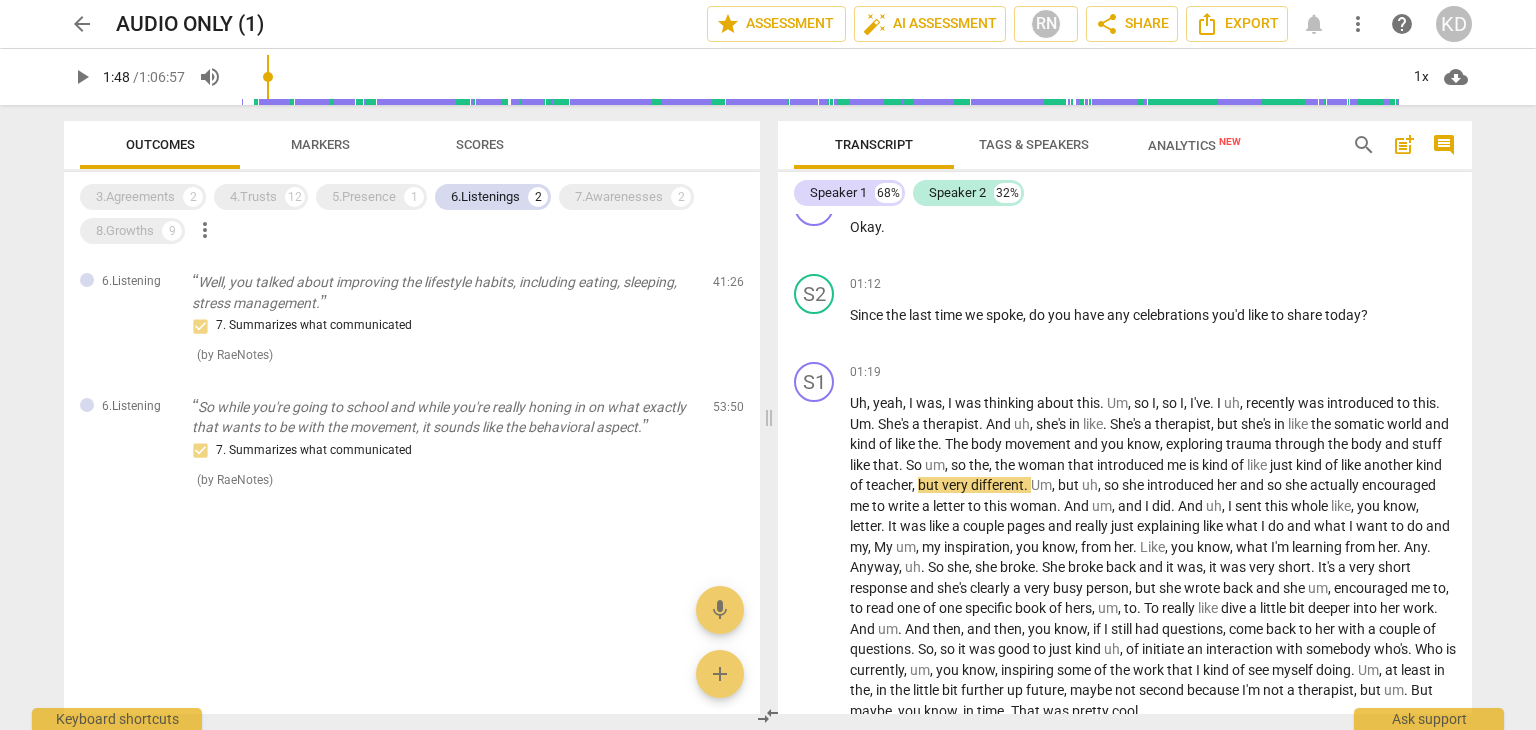scroll, scrollTop: 0, scrollLeft: 0, axis: both 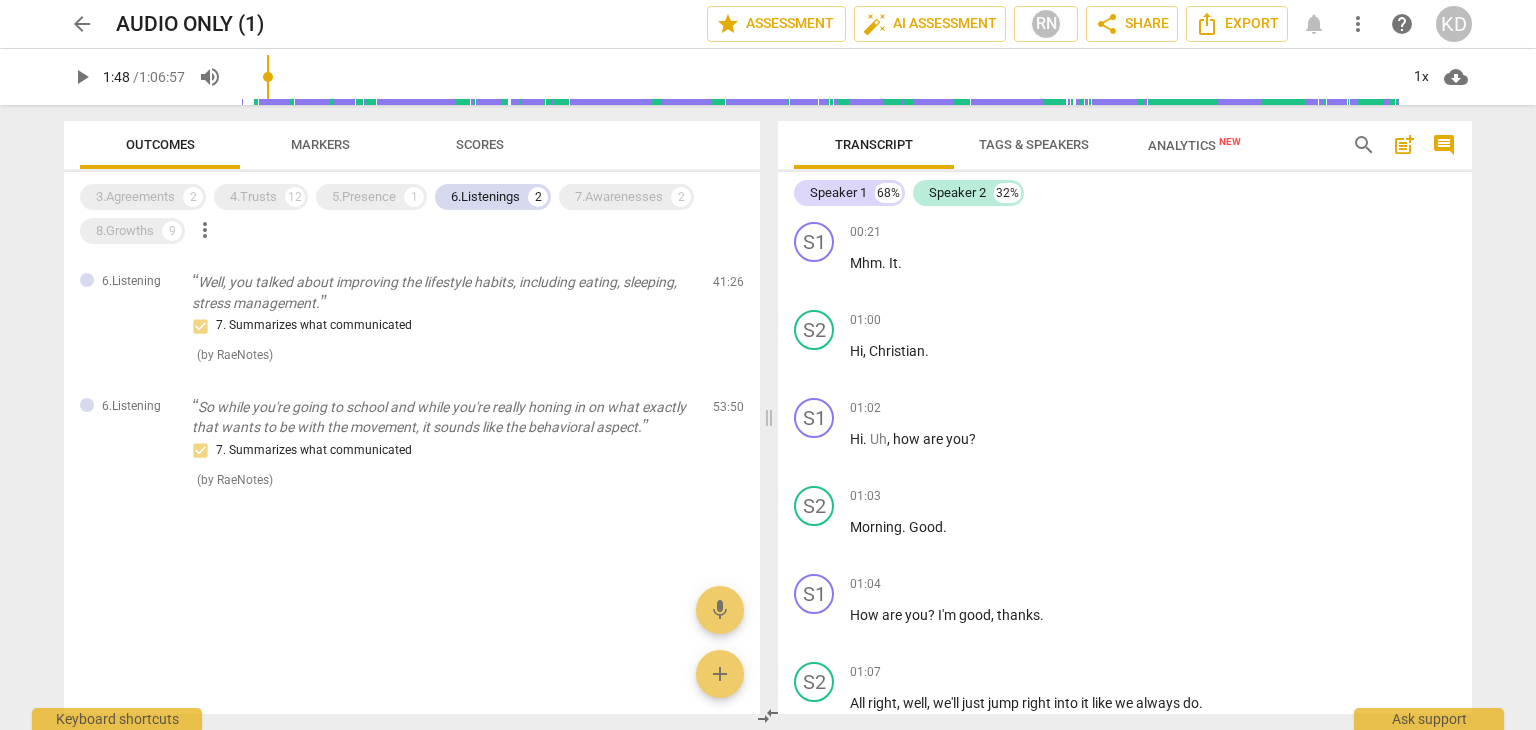 drag, startPoint x: 1466, startPoint y: 236, endPoint x: 1025, endPoint y: 271, distance: 442.38672 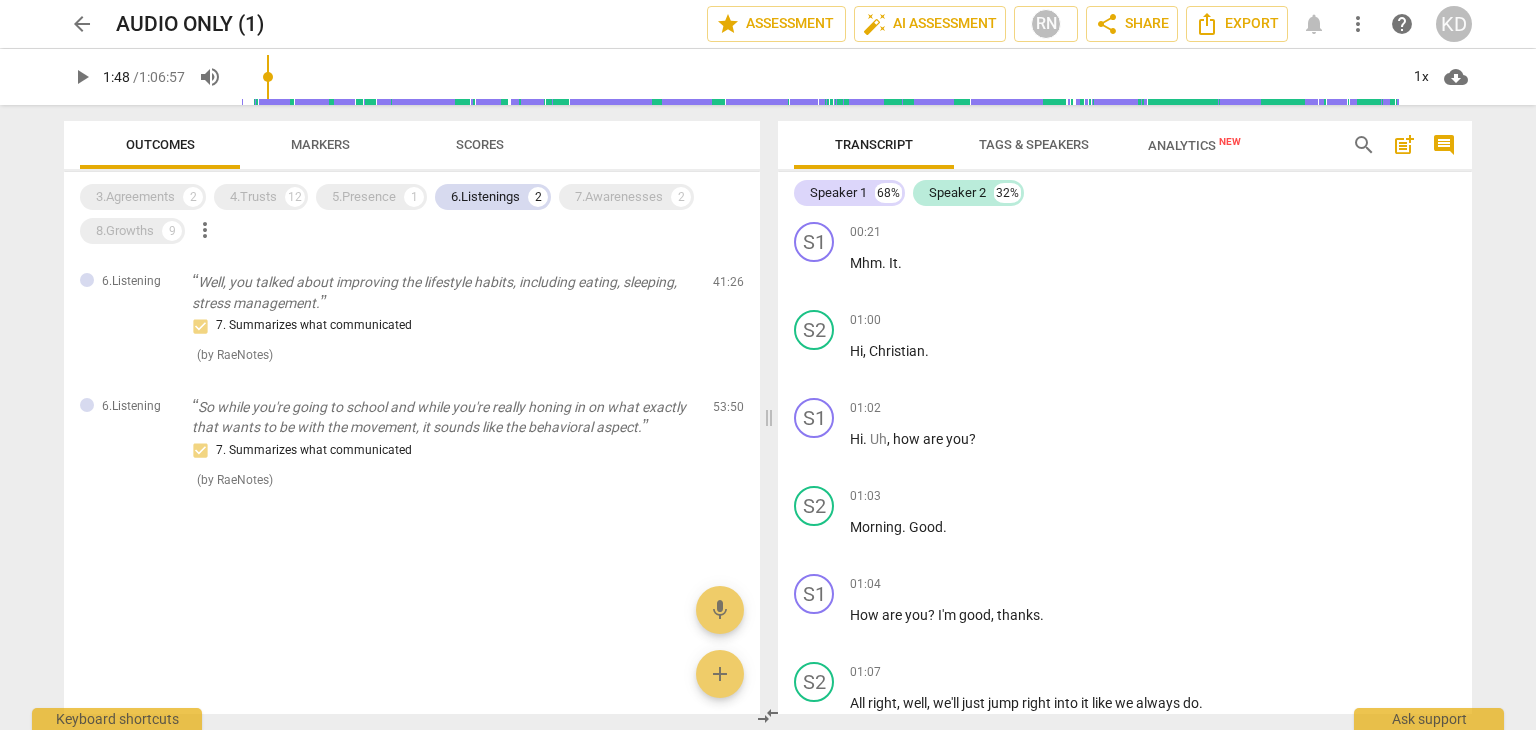 type on "108" 